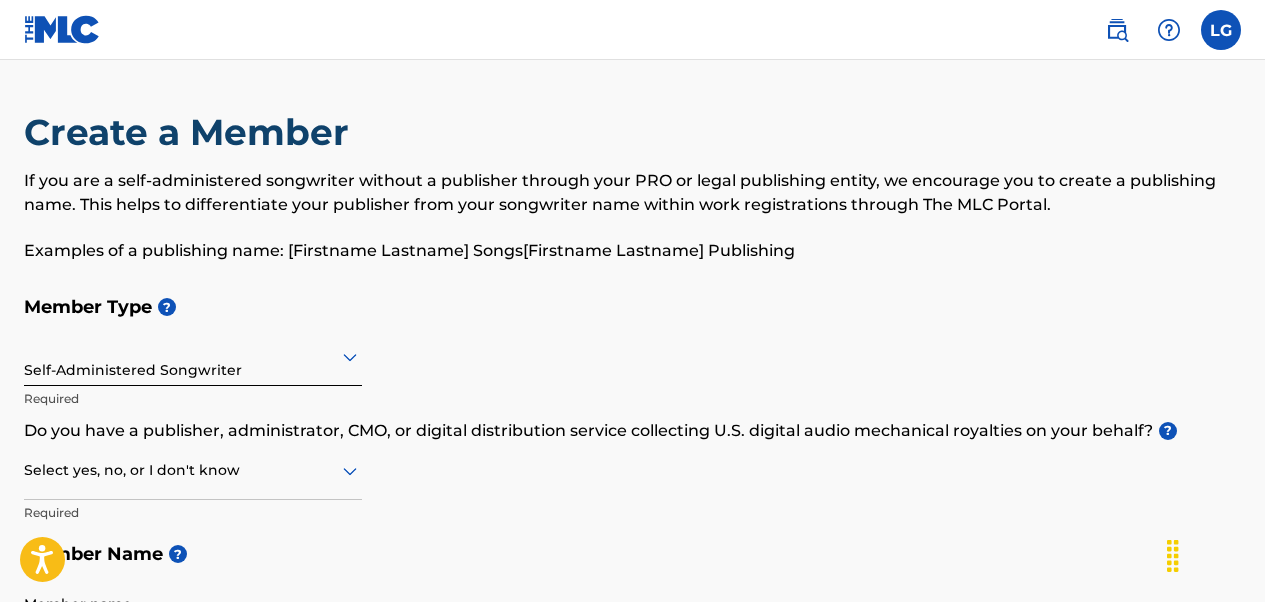 scroll, scrollTop: 9, scrollLeft: 0, axis: vertical 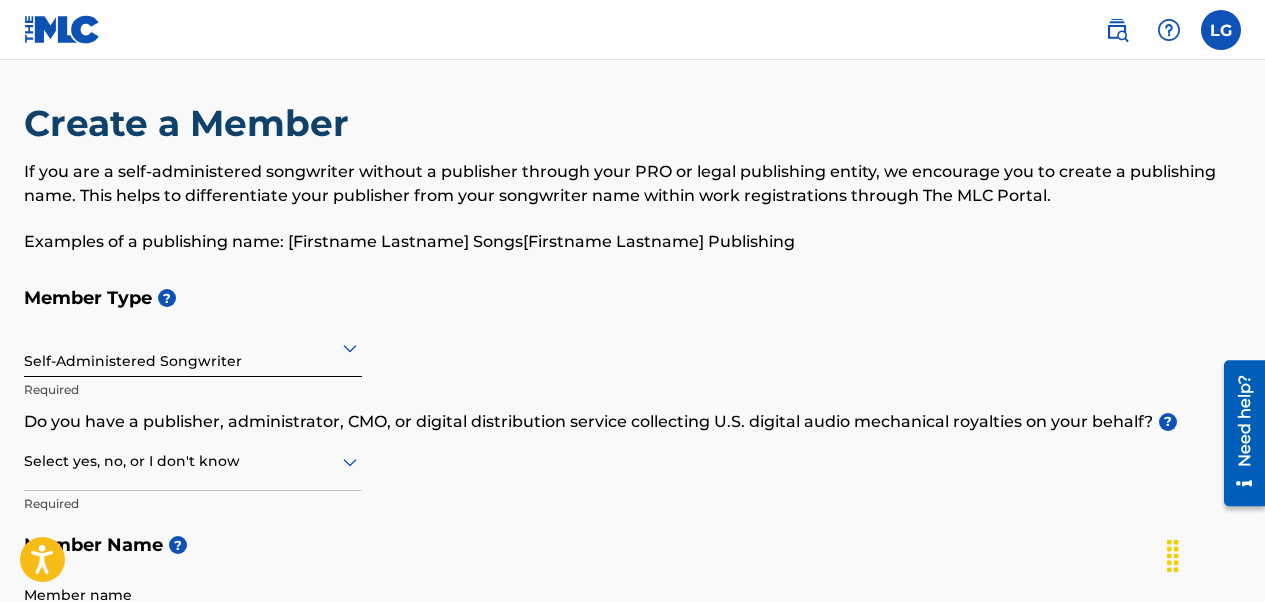 click at bounding box center [193, 347] 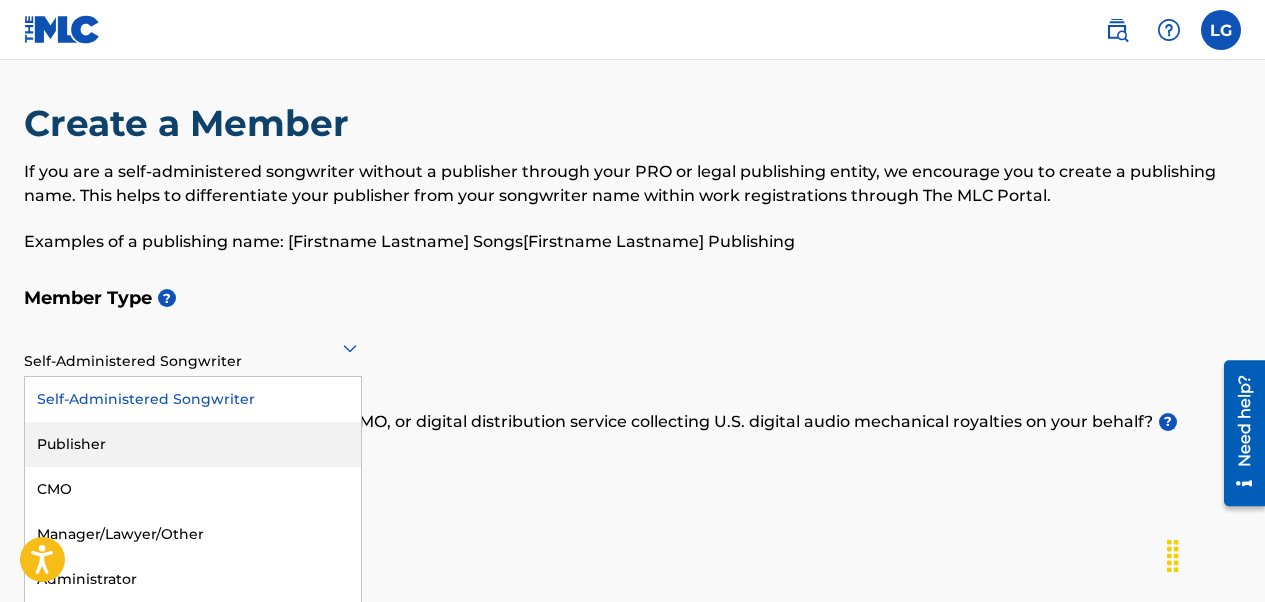 click on "Publisher" at bounding box center [193, 444] 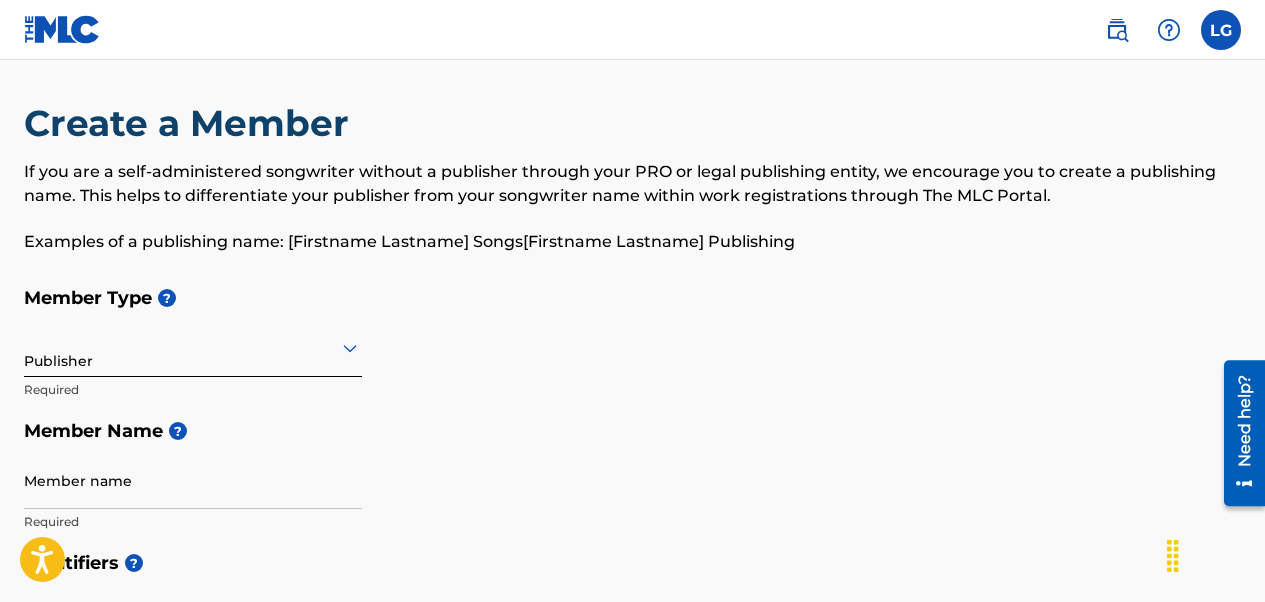 scroll, scrollTop: 109, scrollLeft: 0, axis: vertical 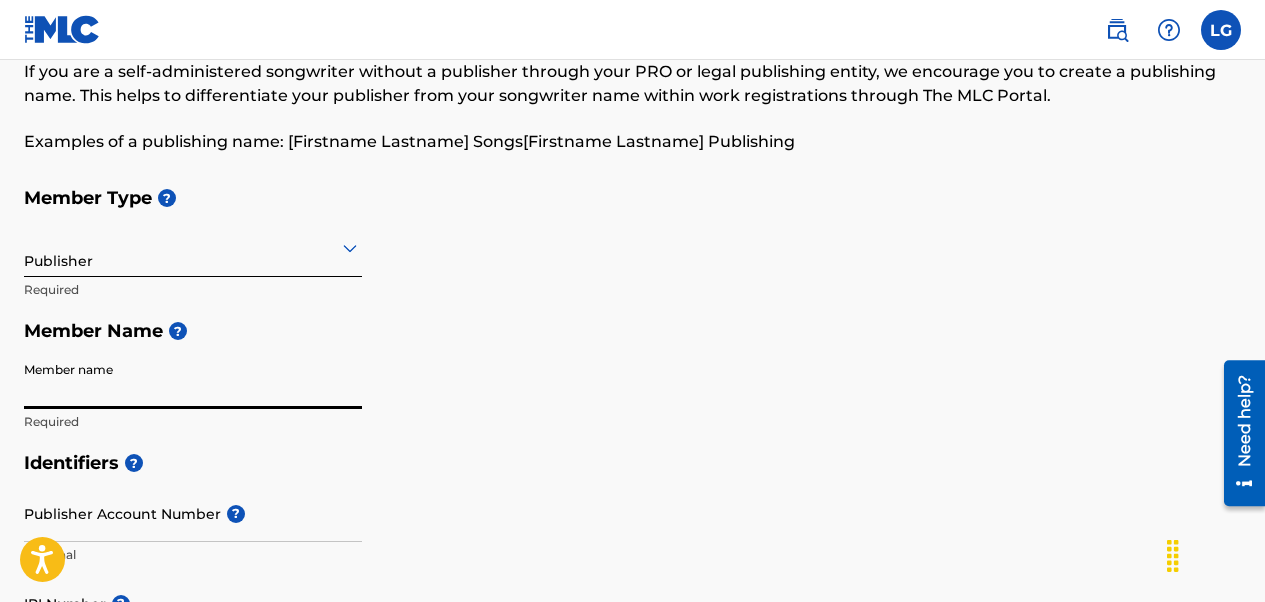 click on "Member name" at bounding box center [193, 380] 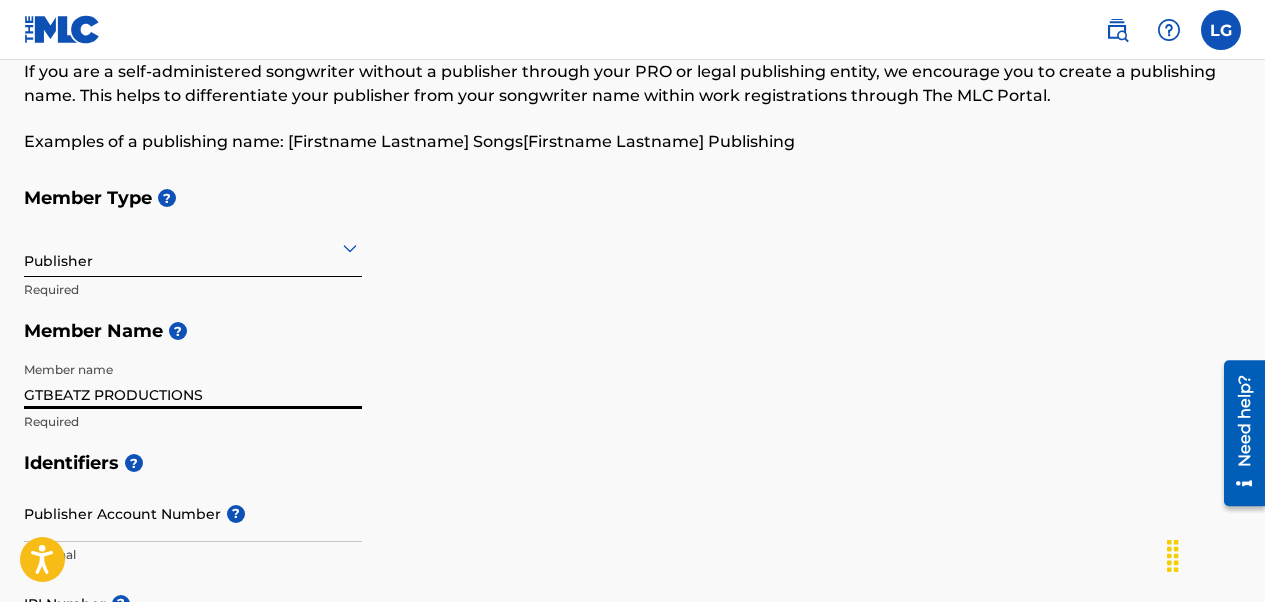 type on "GTBEATZ PRODUCTIONS" 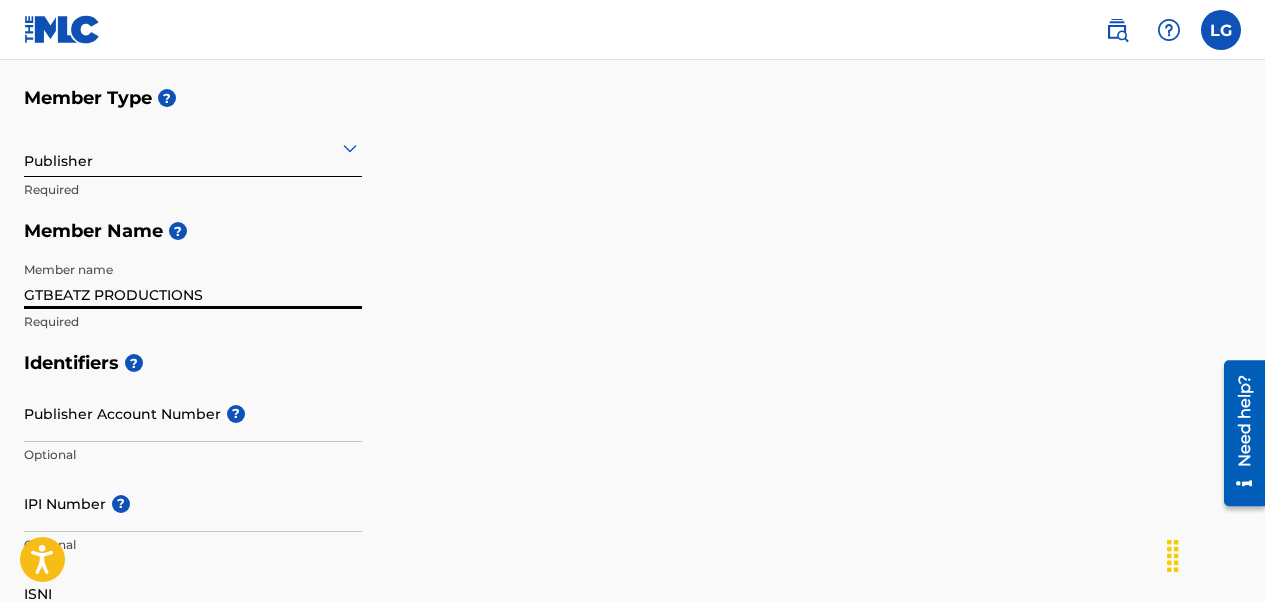 scroll, scrollTop: 309, scrollLeft: 0, axis: vertical 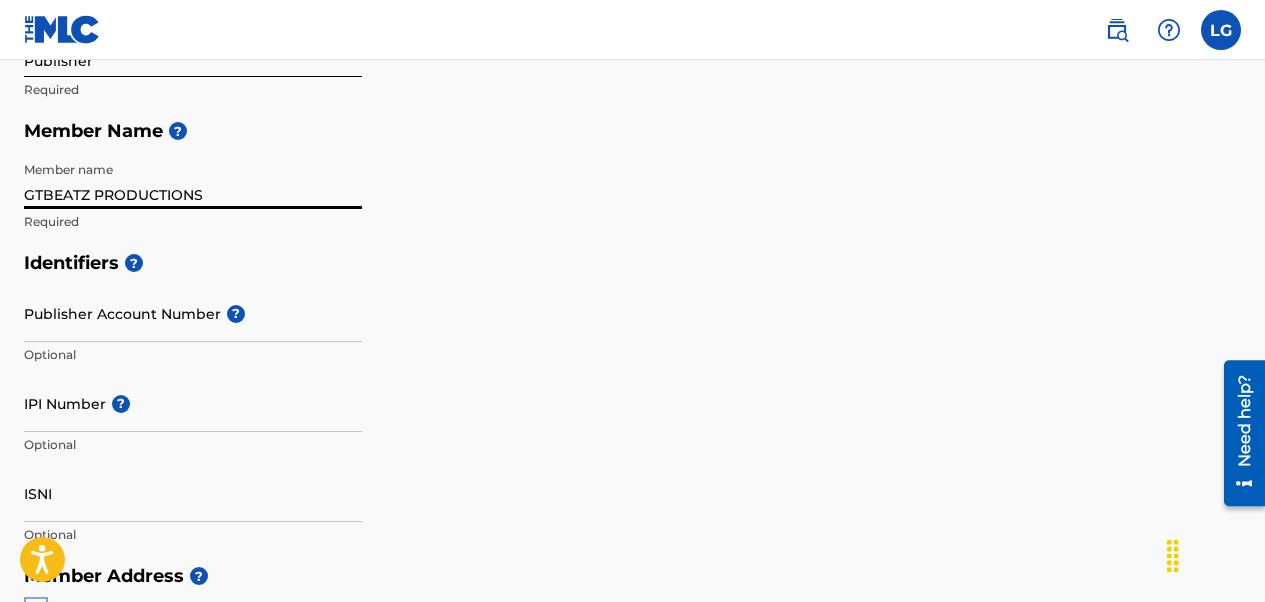click on "Publisher Account Number ?" at bounding box center (193, 313) 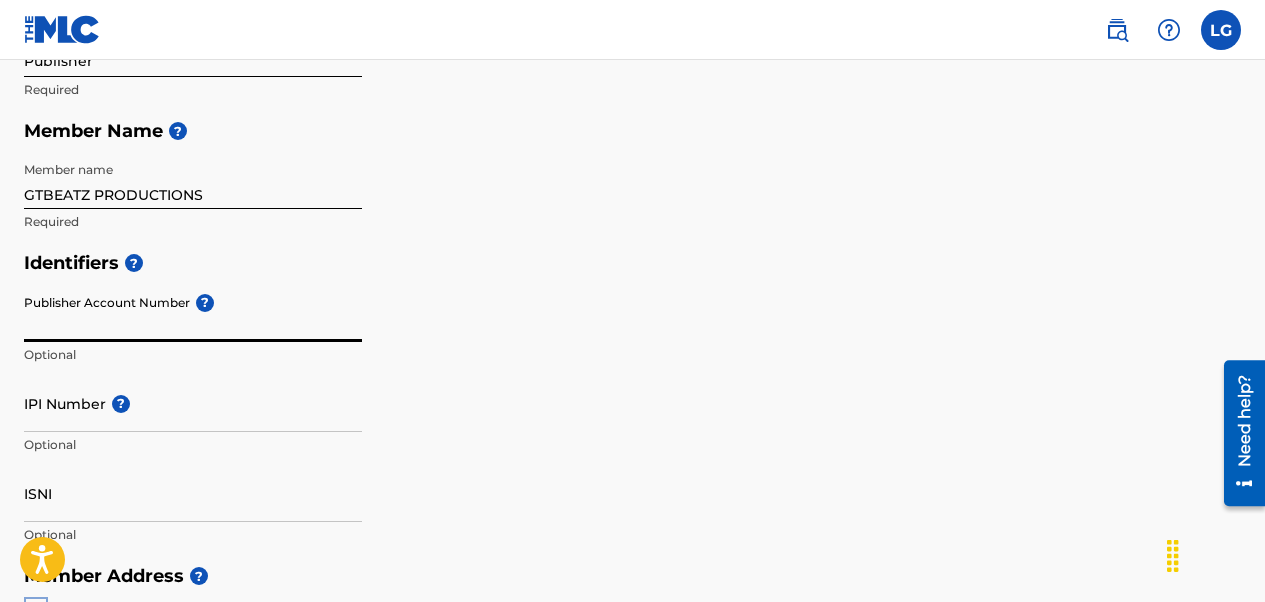 paste on "5854401" 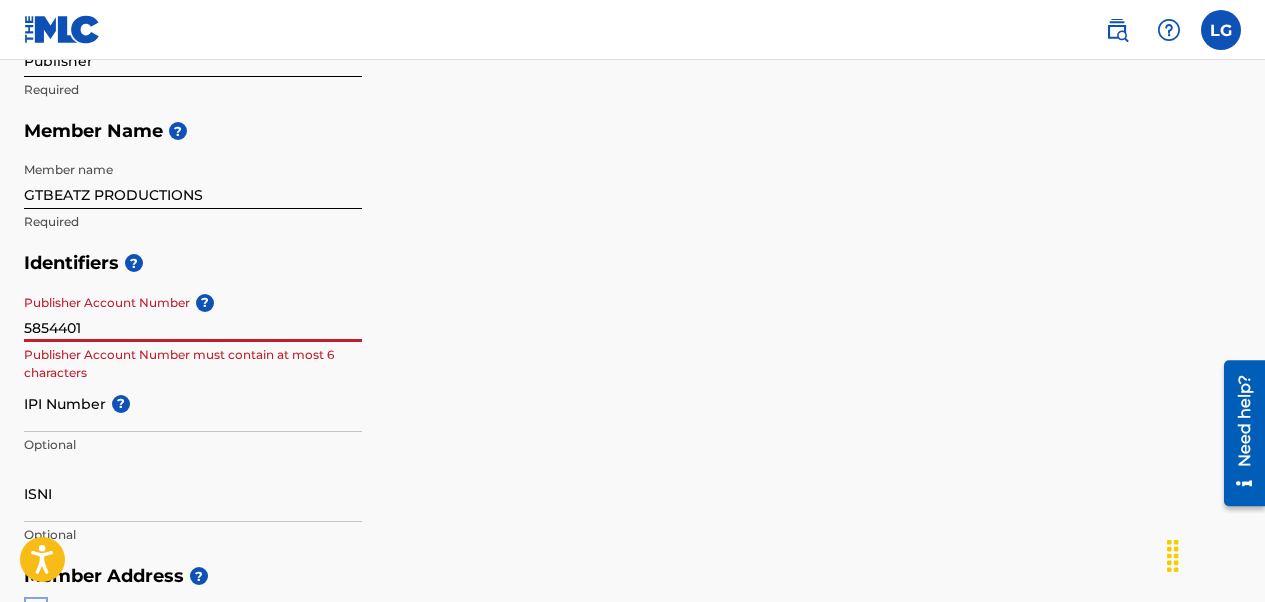 scroll, scrollTop: 409, scrollLeft: 0, axis: vertical 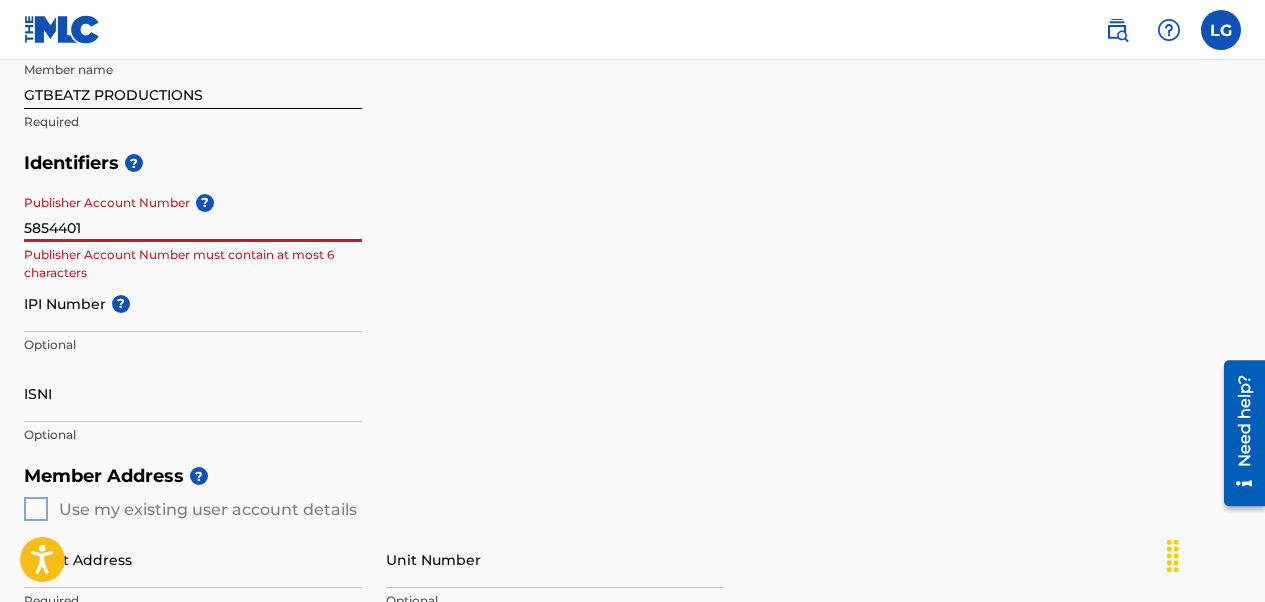 type on "5854401" 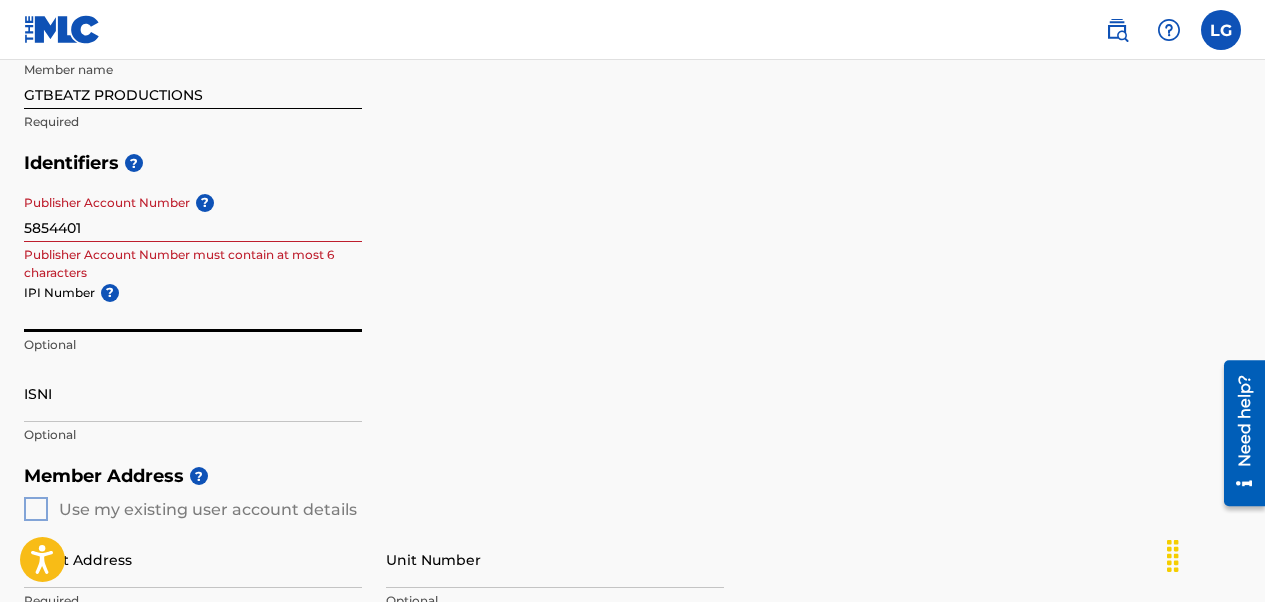 click on "IPI Number ?" at bounding box center (193, 303) 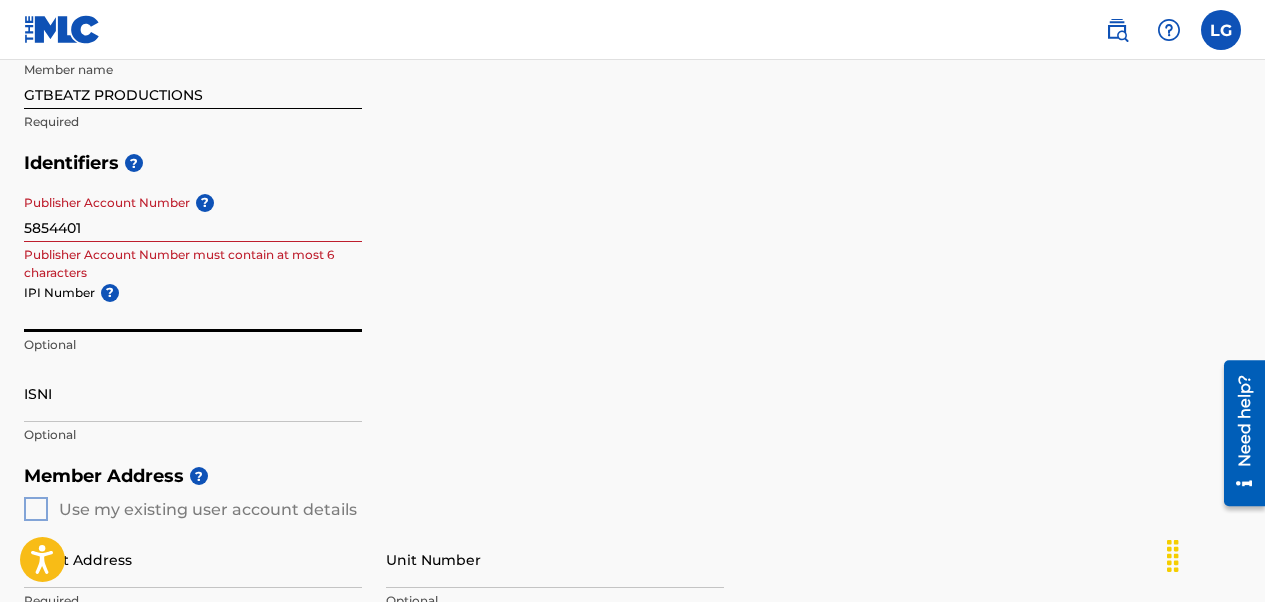 paste on "1023721308" 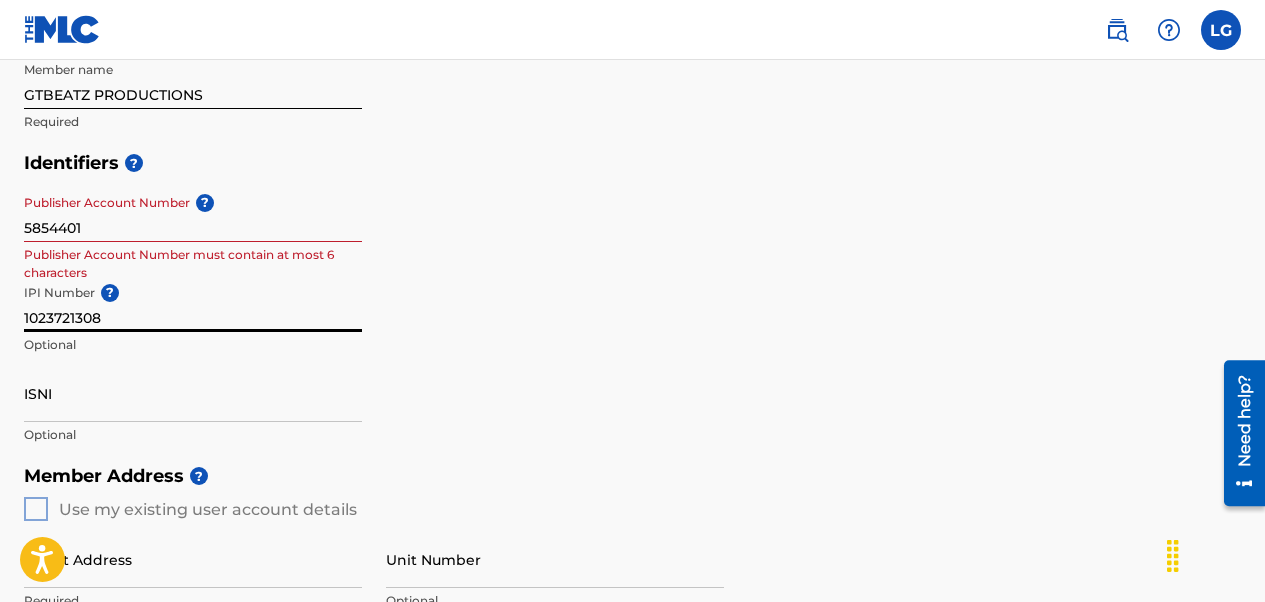 type on "1023721308" 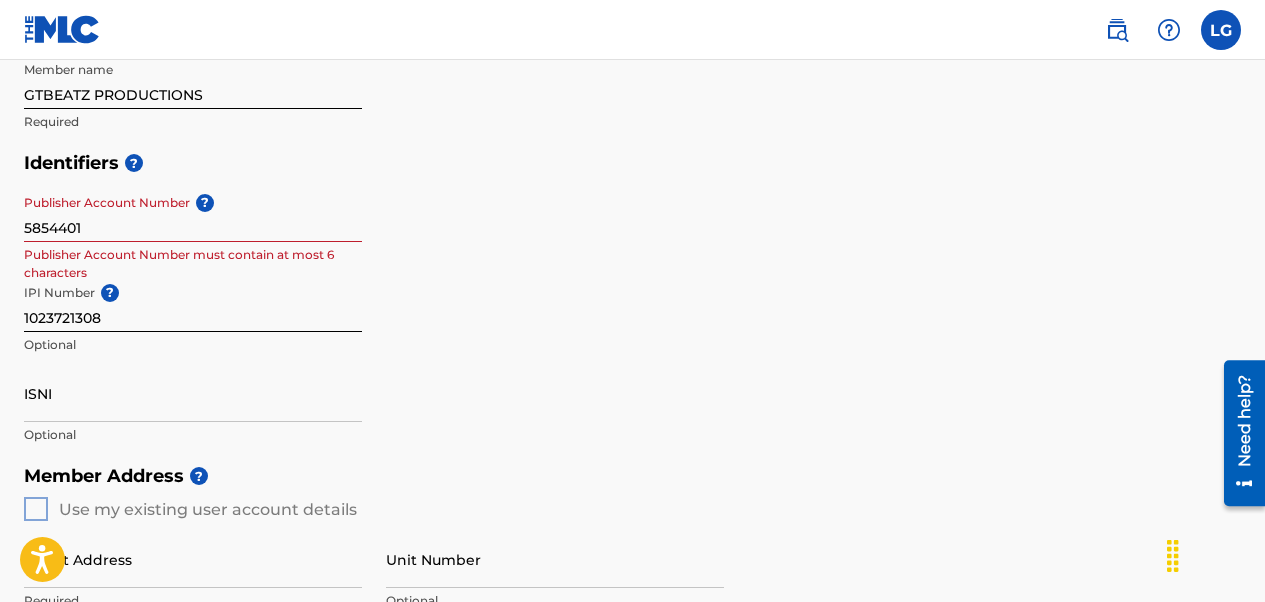 click on "Identifiers ? Publisher Account Number ? 5854401 Publisher Account Number must contain at most 6 characters IPI Number ? 1023721308 Optional ISNI Optional" at bounding box center [632, 298] 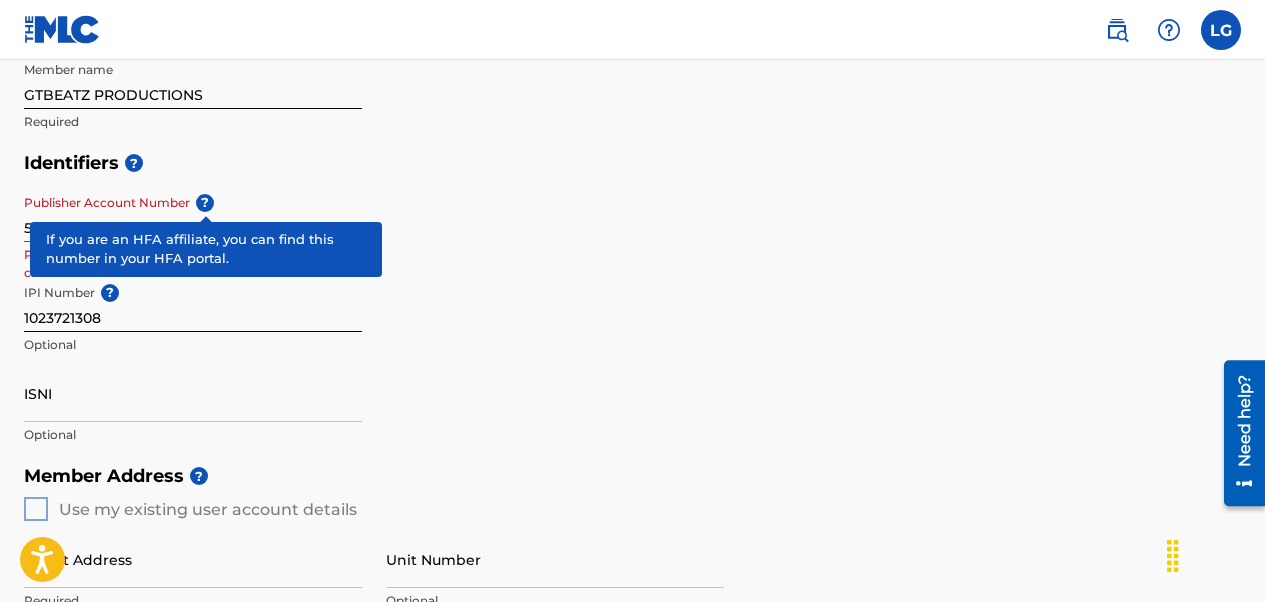 click on "?" at bounding box center [205, 203] 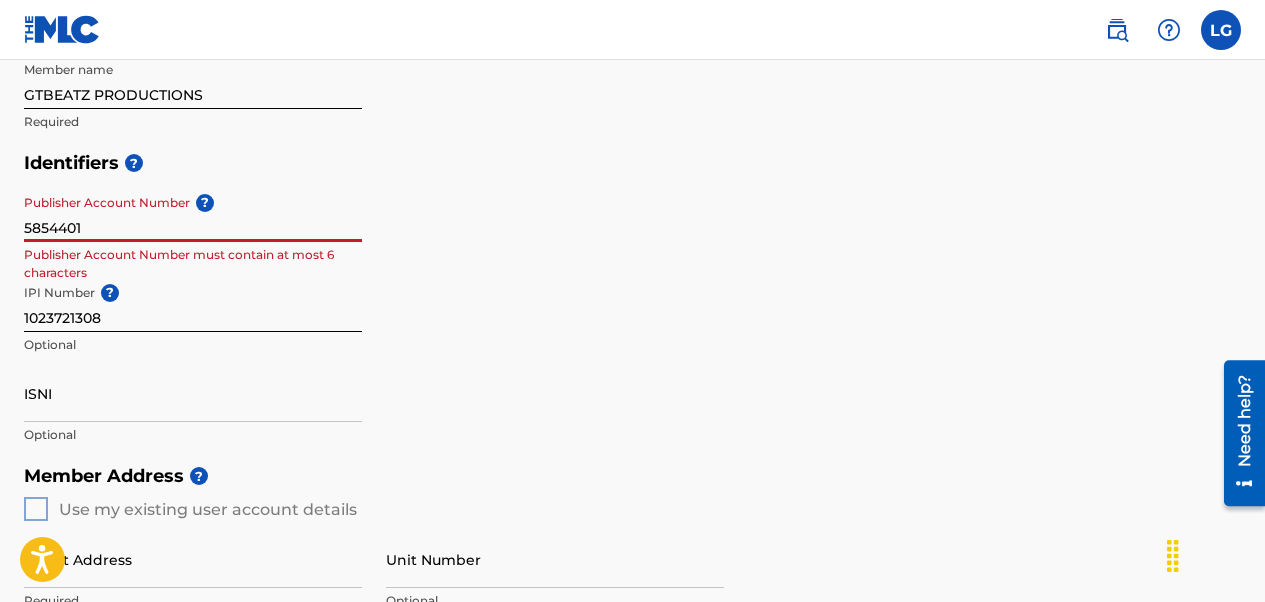 click on "Identifiers ?" at bounding box center [632, 163] 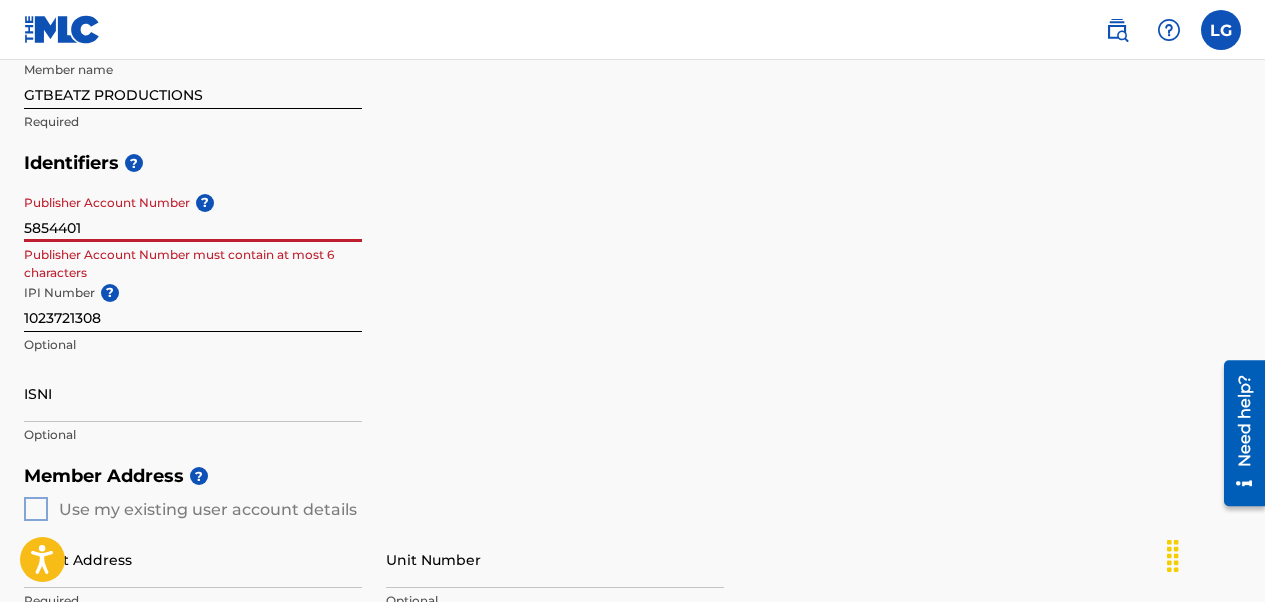 drag, startPoint x: 96, startPoint y: 231, endPoint x: 0, endPoint y: 216, distance: 97.16481 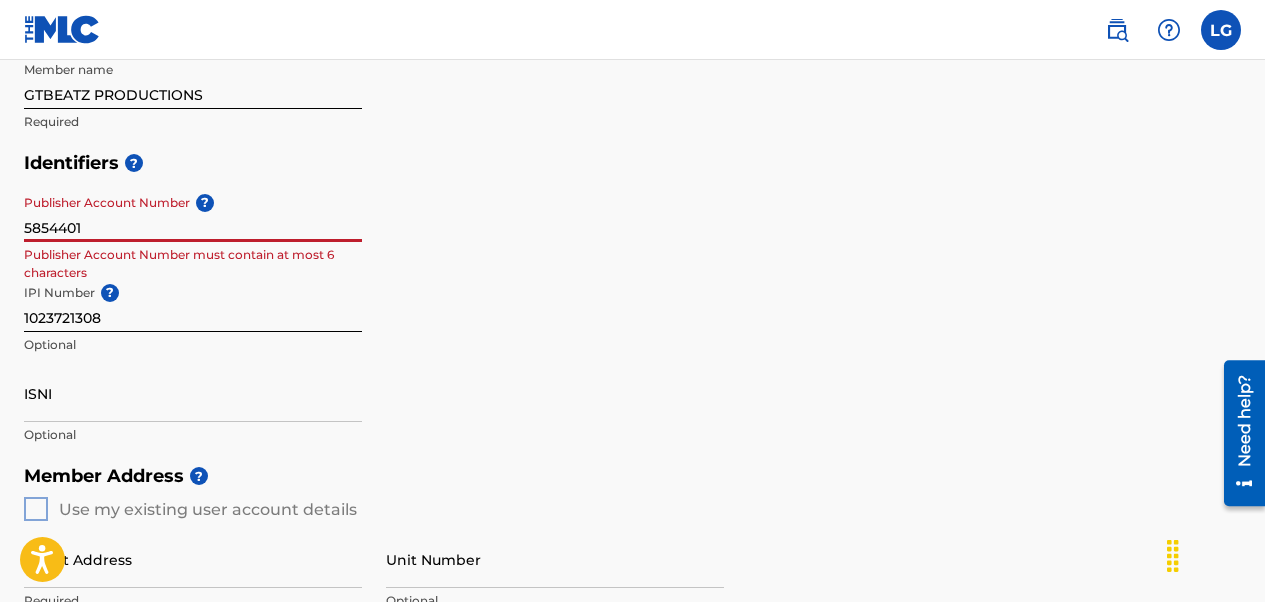 click on "Create a Member If you are a self-administered songwriter without a publisher through your PRO or legal publishing entity, we encourage you to create a publishing name. This helps to differentiate your publisher from your songwriter name within work registrations through The MLC Portal. Examples of a publishing name: [FIRST] [LAST] Songs[FIRST] [LAST] Publishing Member Type ? Publisher Required Member Name ? Member name GTBEATZ PRODUCTIONS Required Identifiers ? Publisher Account Number ? 5854401 Publisher Account Number must contain at most 6 characters IPI Number ? 1023721308 Optional ISNI Optional Member Address ? Use my existing user account details Street Address Required Unit Number Optional Attention Optional City / Town Required Country Required State / Province Optional ZIP / Postal Code Optional Member Contact Phone Number Country Country Required Area Number Required Email Required Accept  Terms of Use   Required Next" at bounding box center (632, 442) 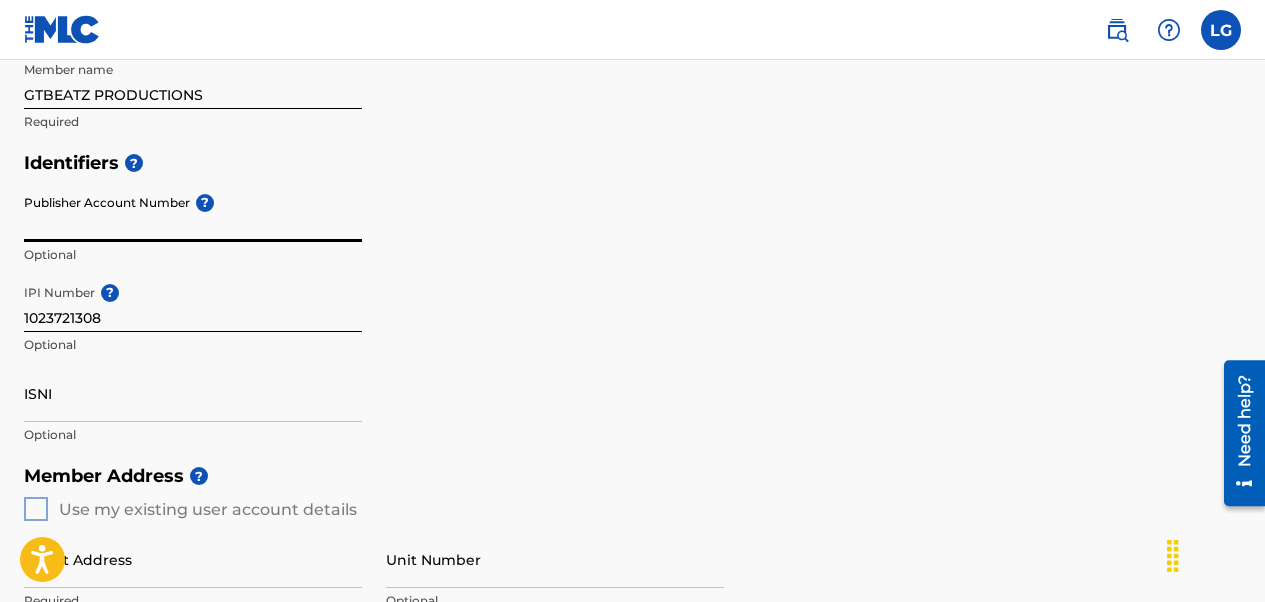 type 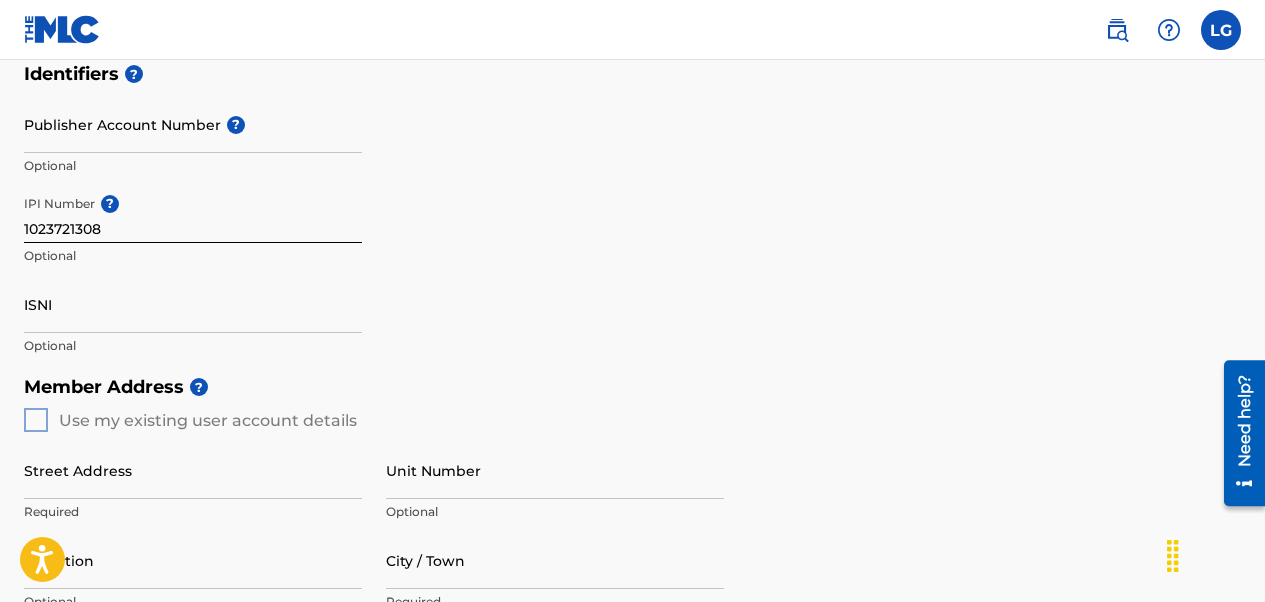 scroll, scrollTop: 509, scrollLeft: 0, axis: vertical 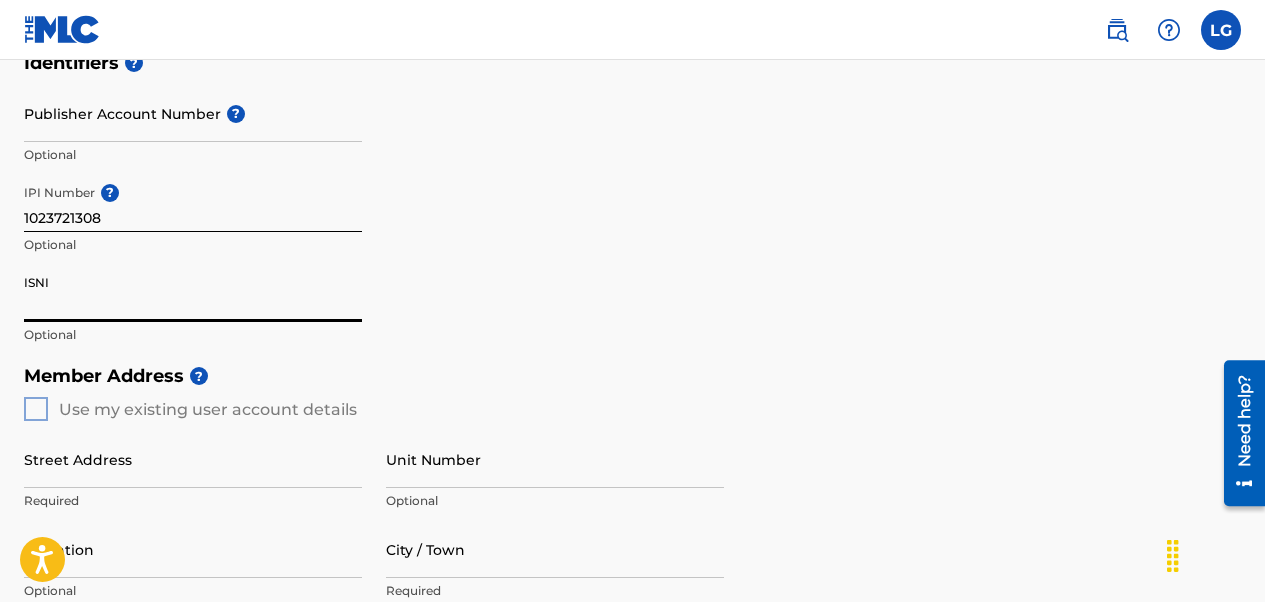 click on "ISNI" at bounding box center [193, 293] 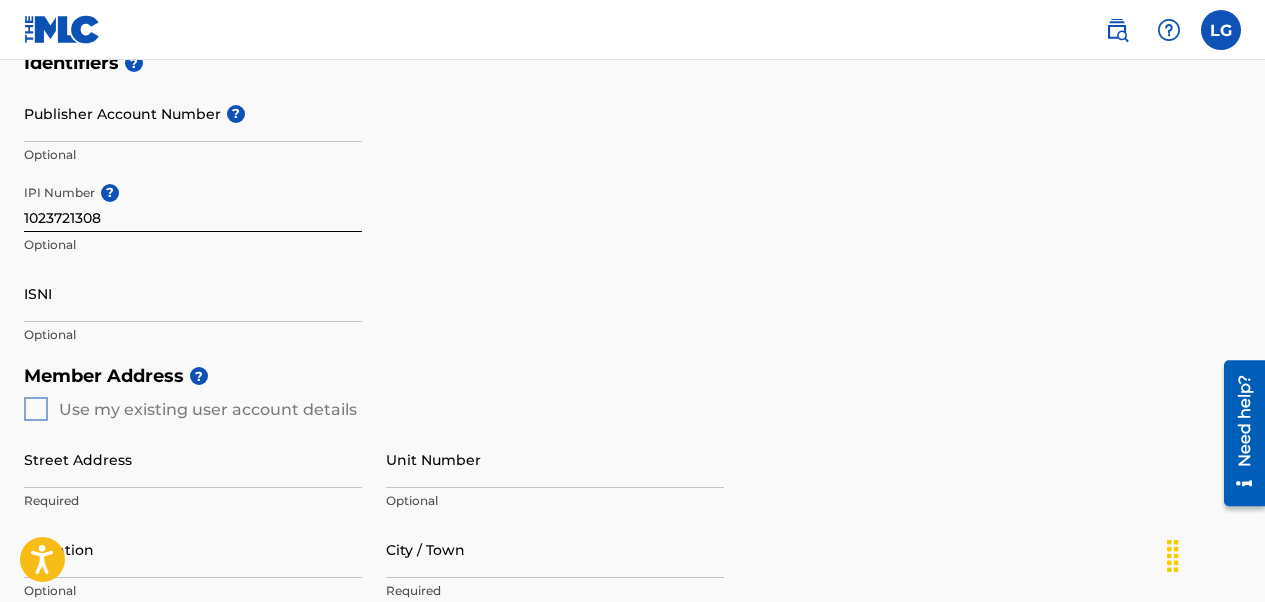 click on "Member Address ? Use my existing user account details Street Address Required Unit Number Optional Attention Optional City / Town Required Country Required State / Province Optional ZIP / Postal Code Optional" at bounding box center [632, 583] 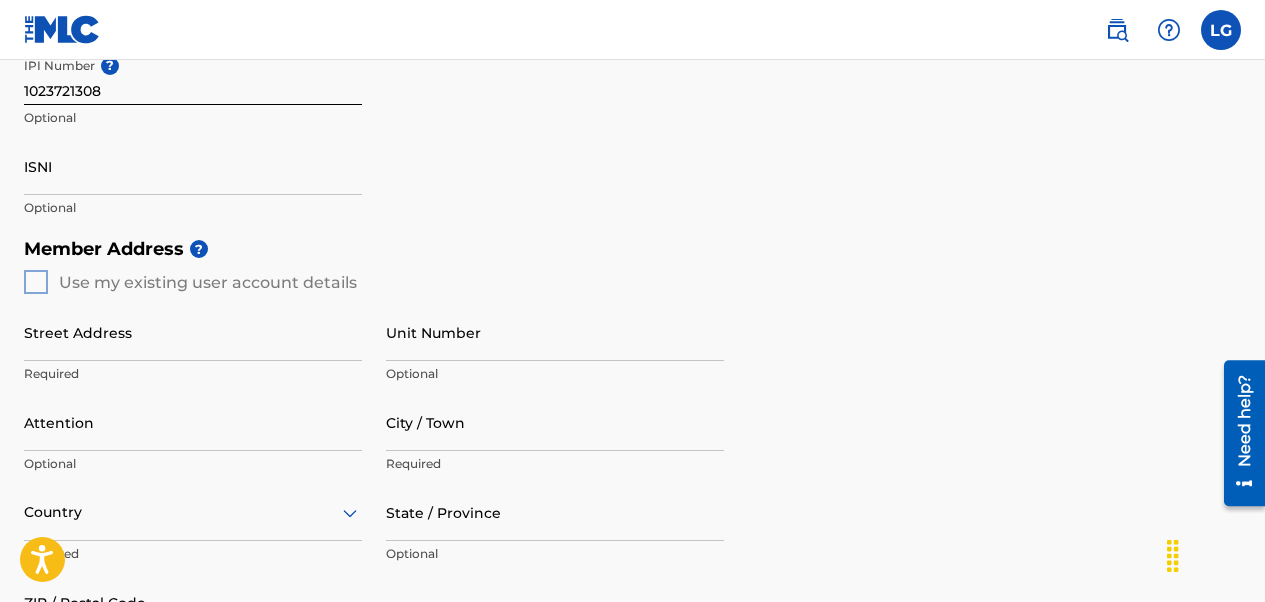 scroll, scrollTop: 709, scrollLeft: 0, axis: vertical 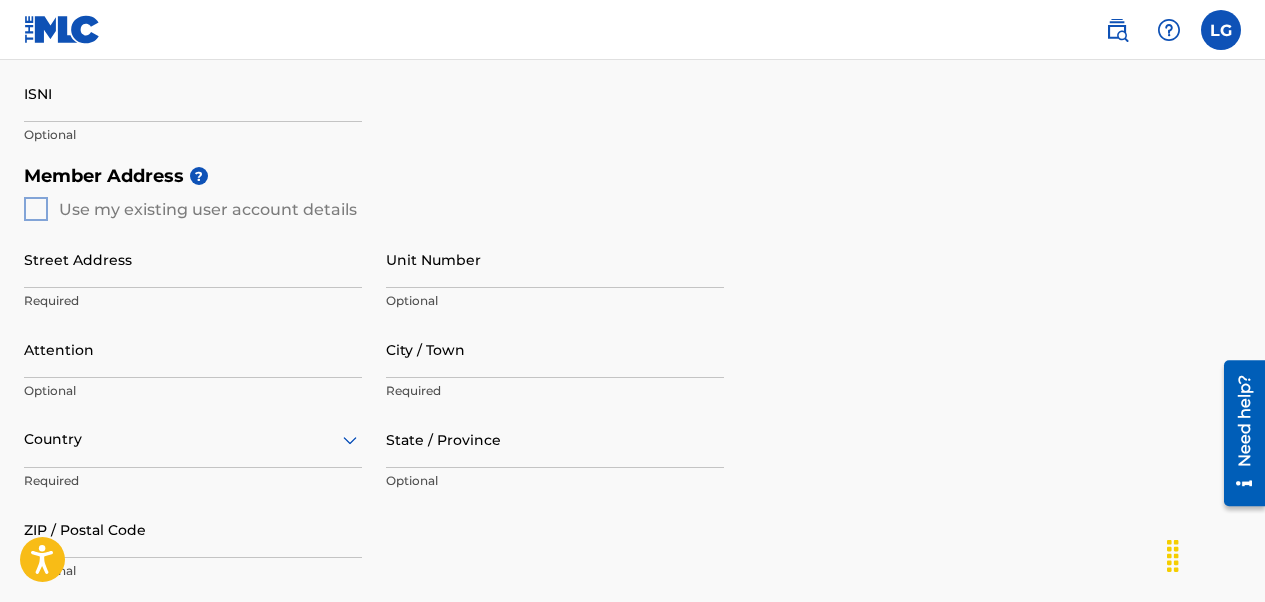 click on "Street Address" at bounding box center [193, 259] 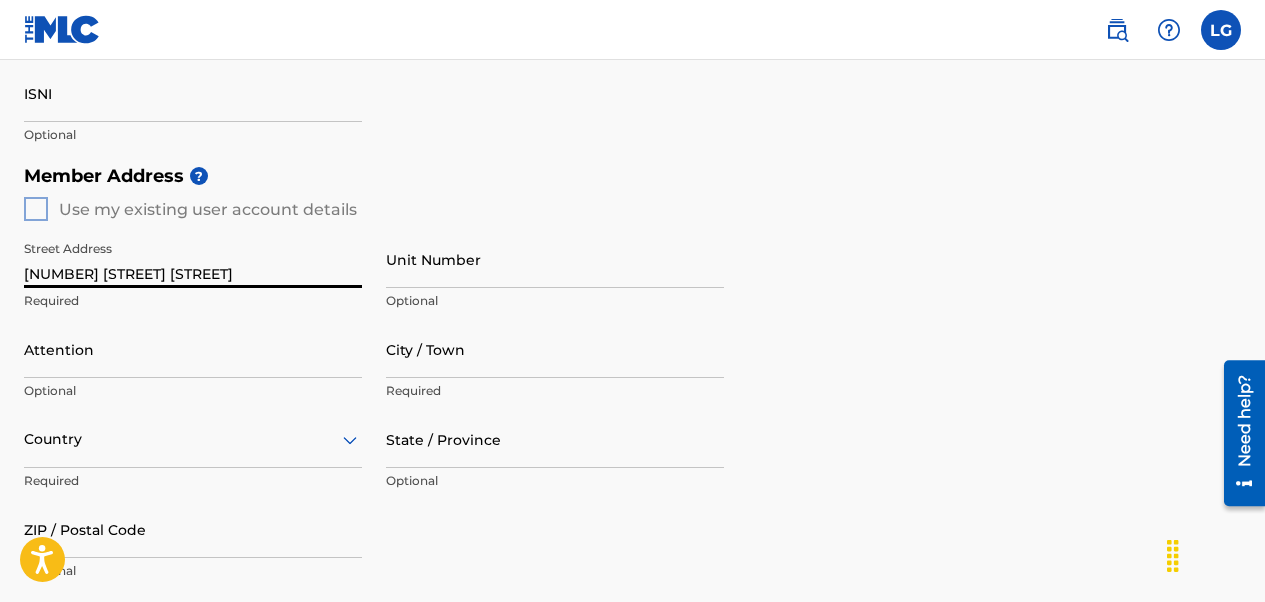 type on "[NUMBER] [STREET] [STREET]" 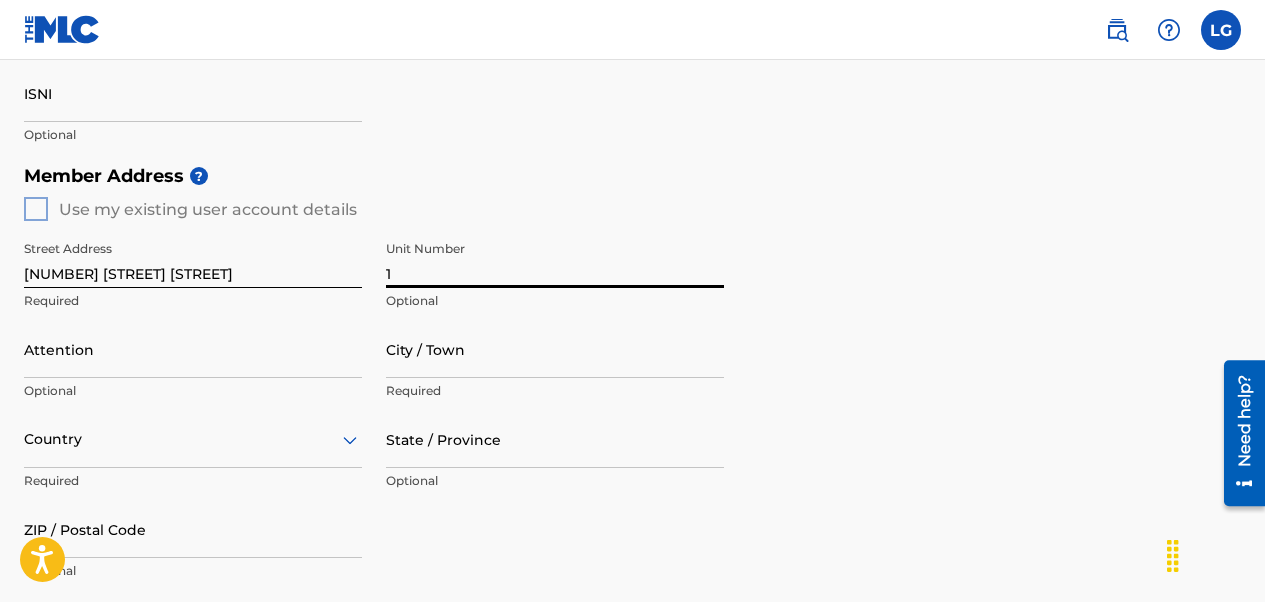 type on "1" 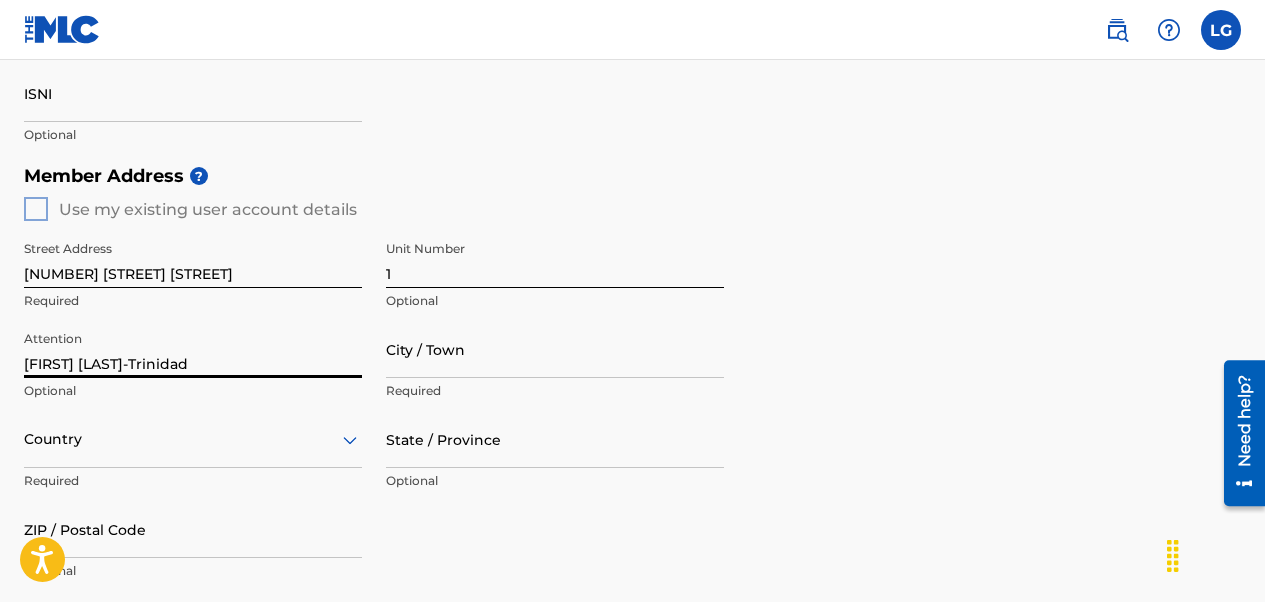 type on "[FIRST] [LAST]-Trinidad" 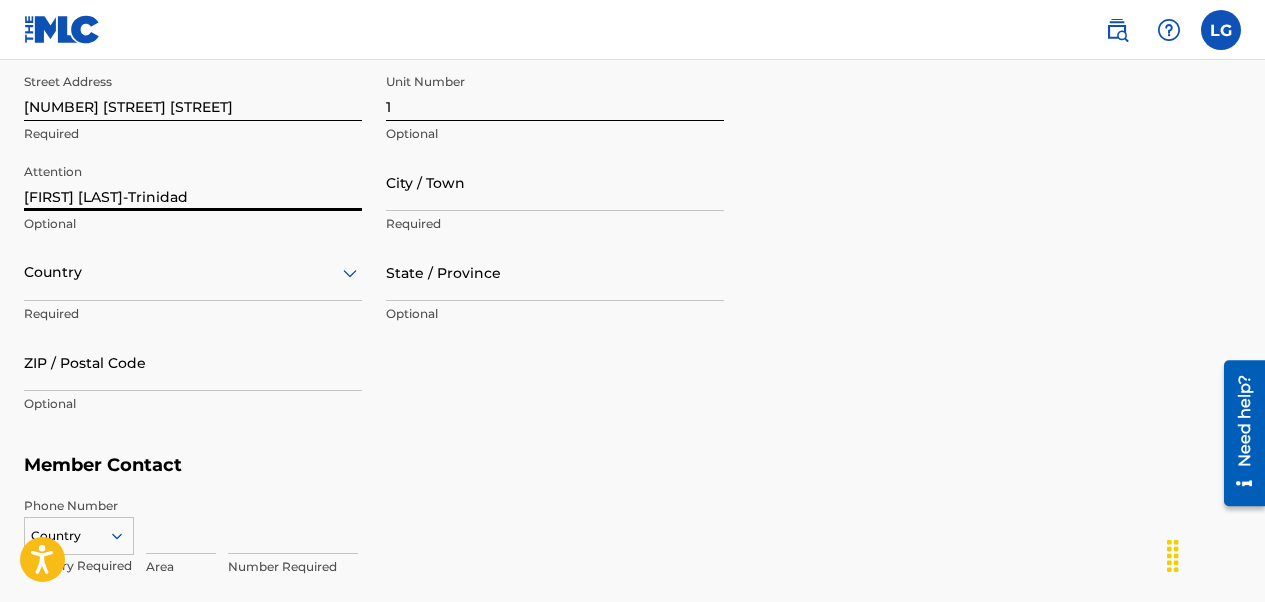 click on "Country" at bounding box center [193, 272] 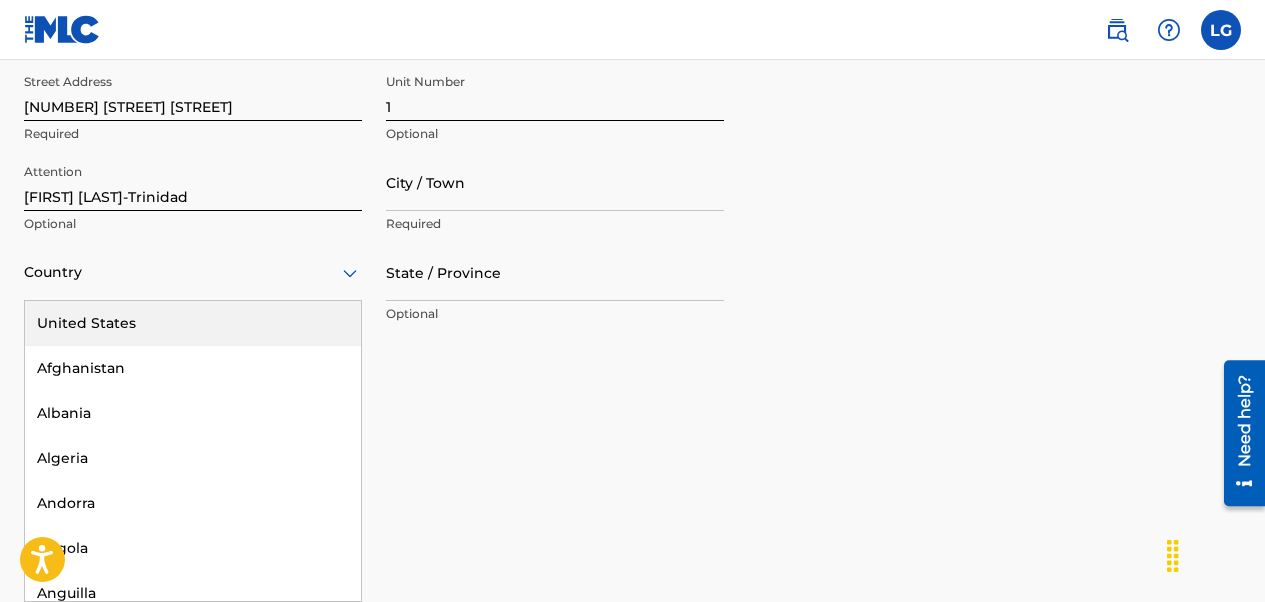 click on "United States" at bounding box center (193, 323) 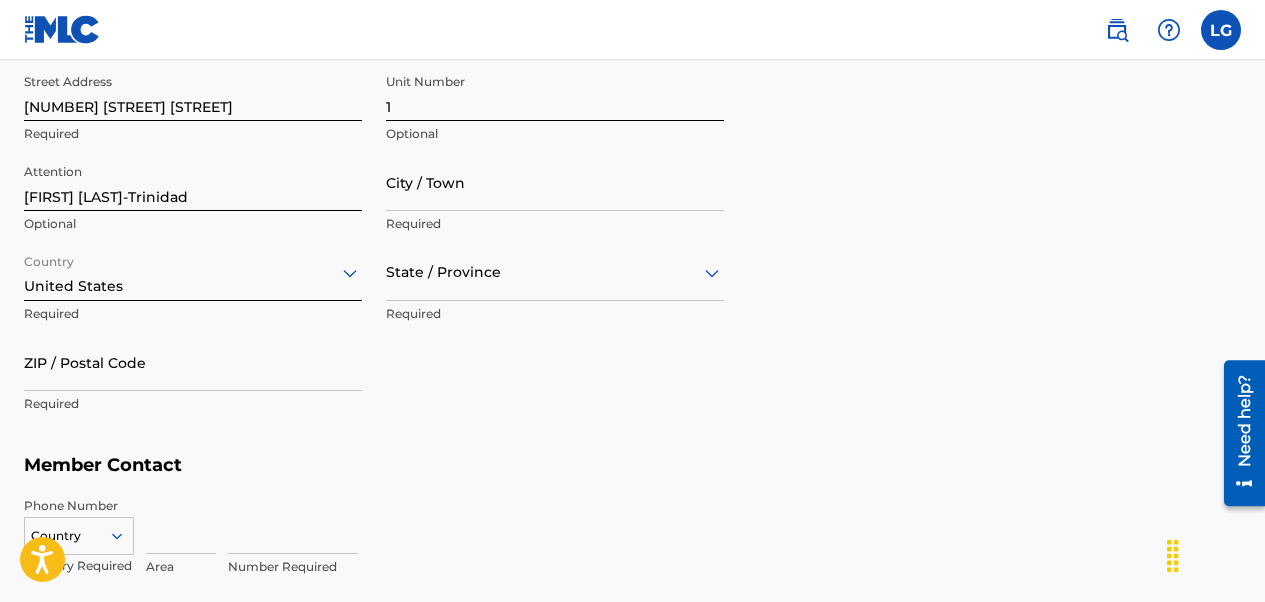 click on "State / Province" at bounding box center (555, 272) 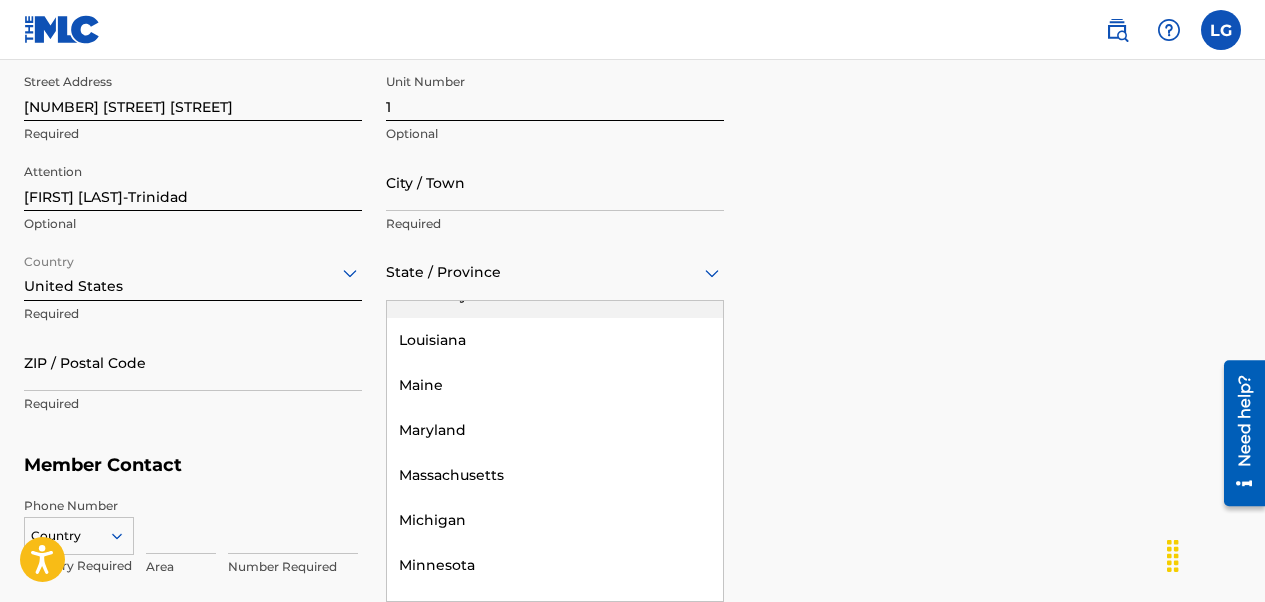 scroll, scrollTop: 900, scrollLeft: 0, axis: vertical 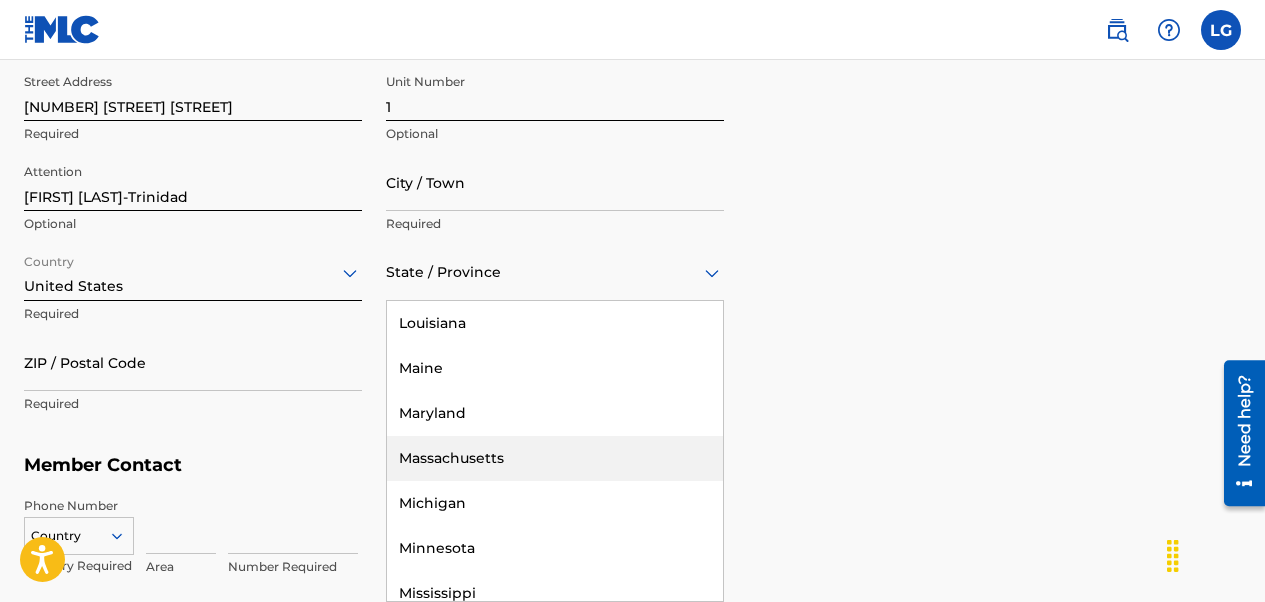 click on "Massachusetts" at bounding box center (555, 458) 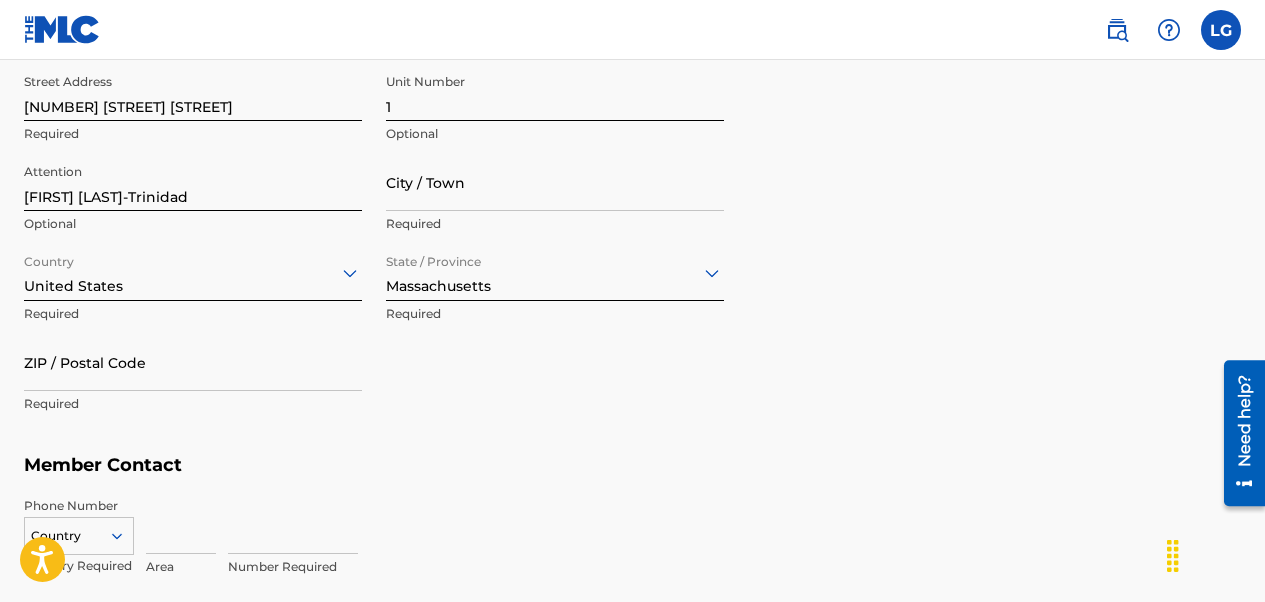 click on "City / Town" at bounding box center [555, 182] 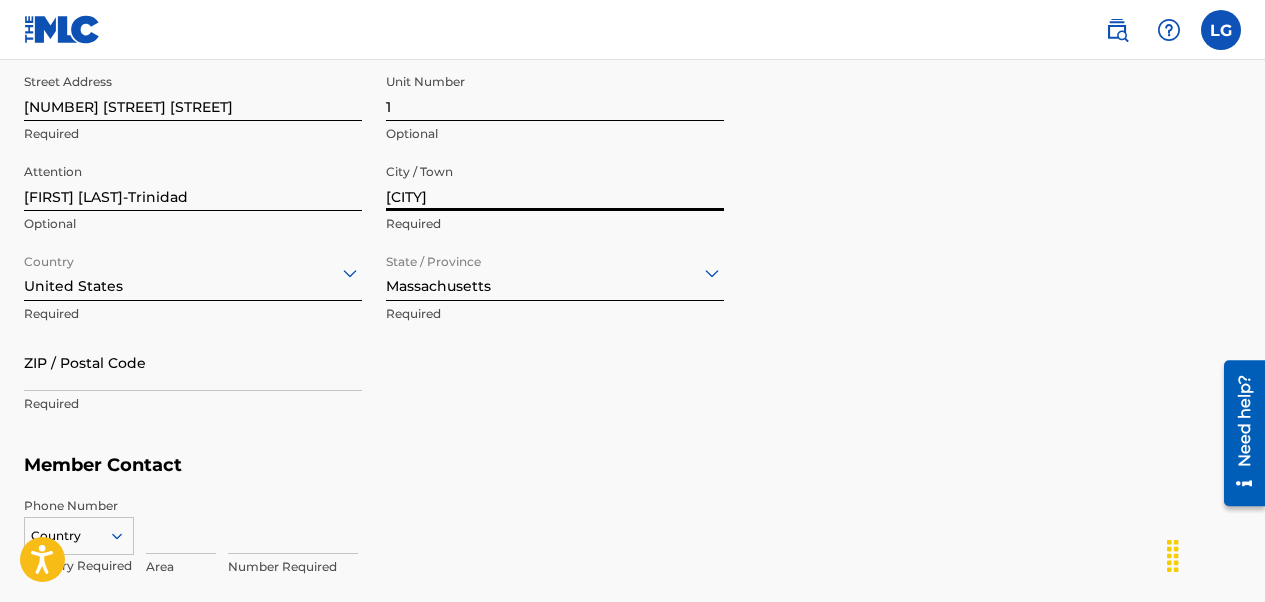 type on "[CITY]" 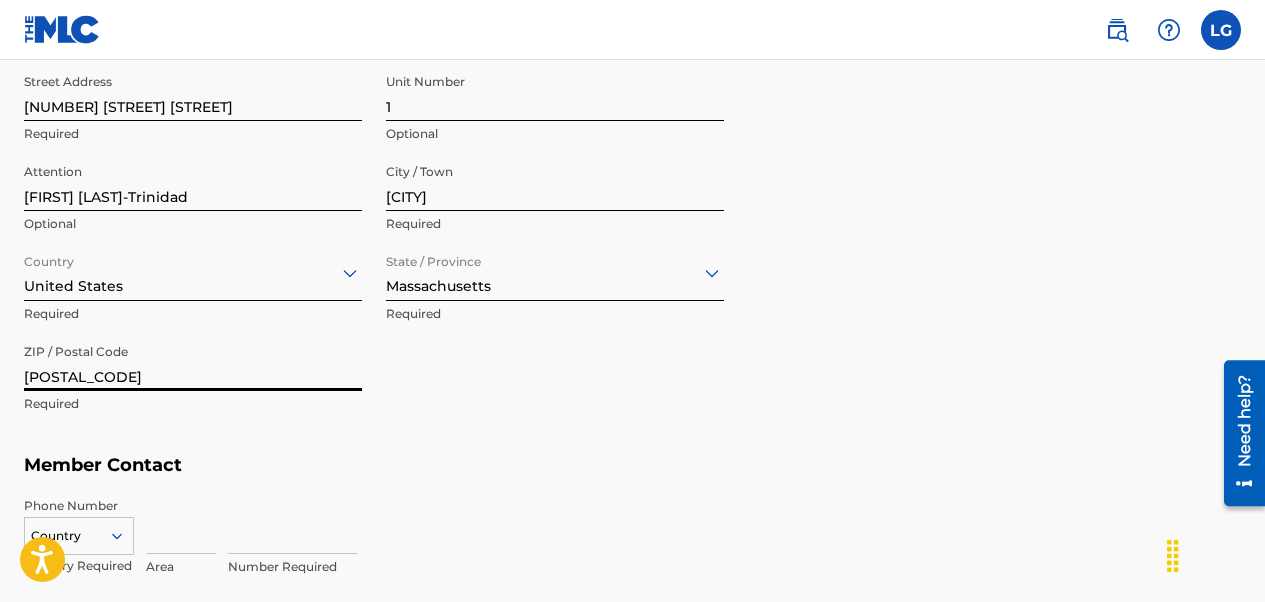 type on "[POSTAL_CODE]" 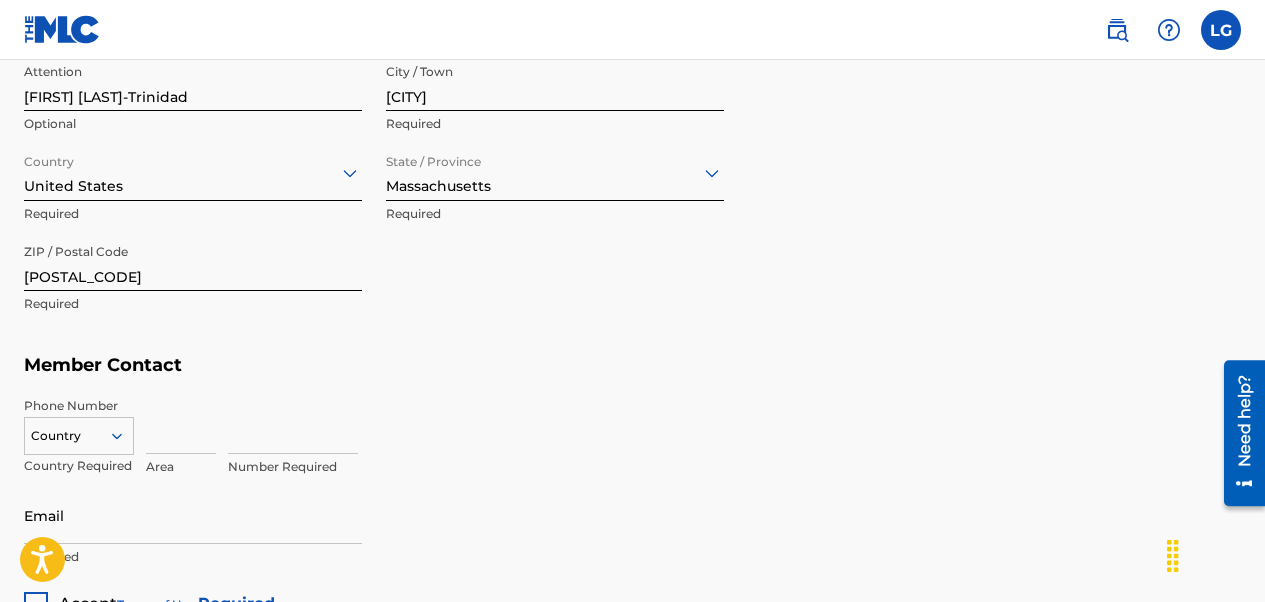 scroll, scrollTop: 1076, scrollLeft: 0, axis: vertical 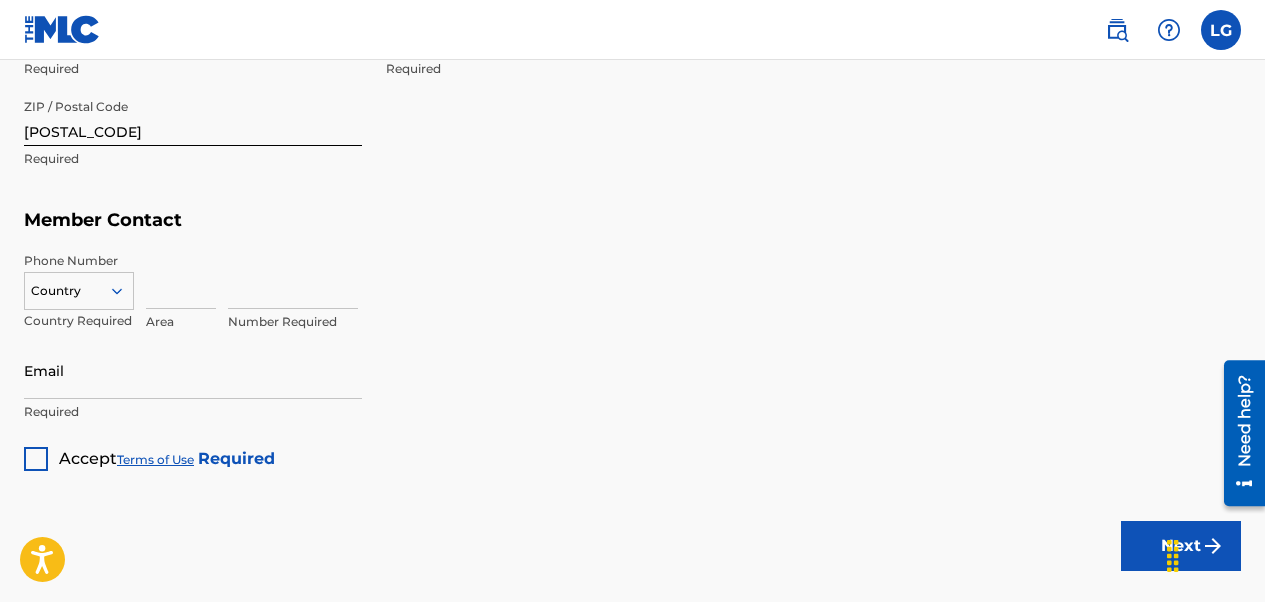 click on "Country" at bounding box center [79, 287] 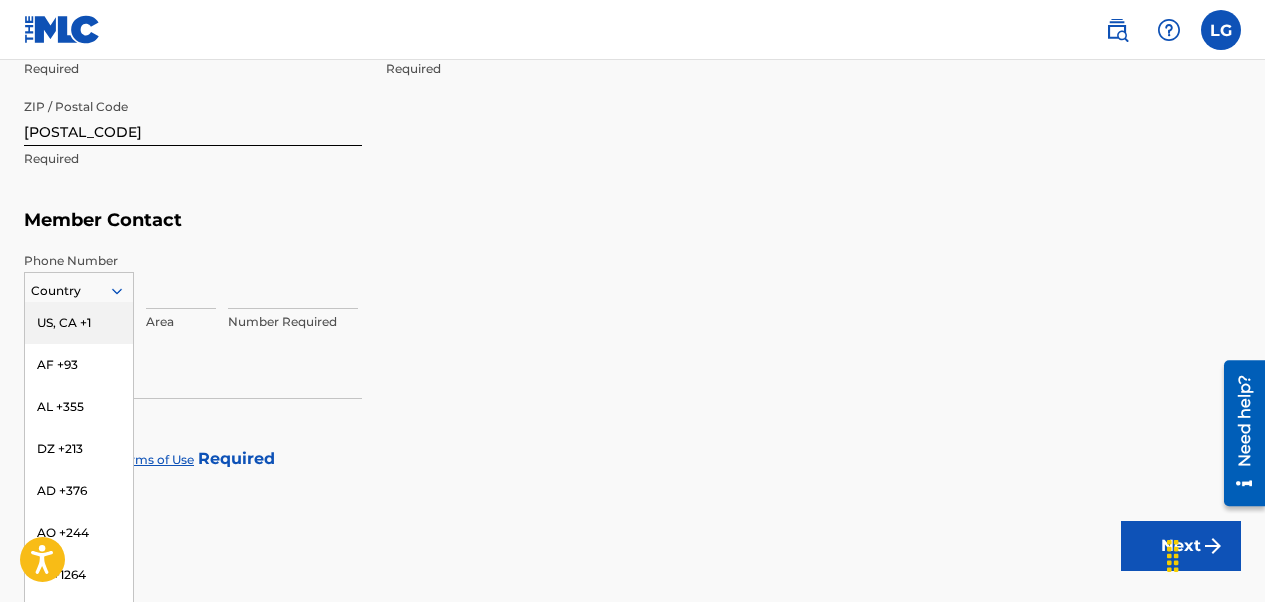 click on "US, CA +1" at bounding box center (79, 323) 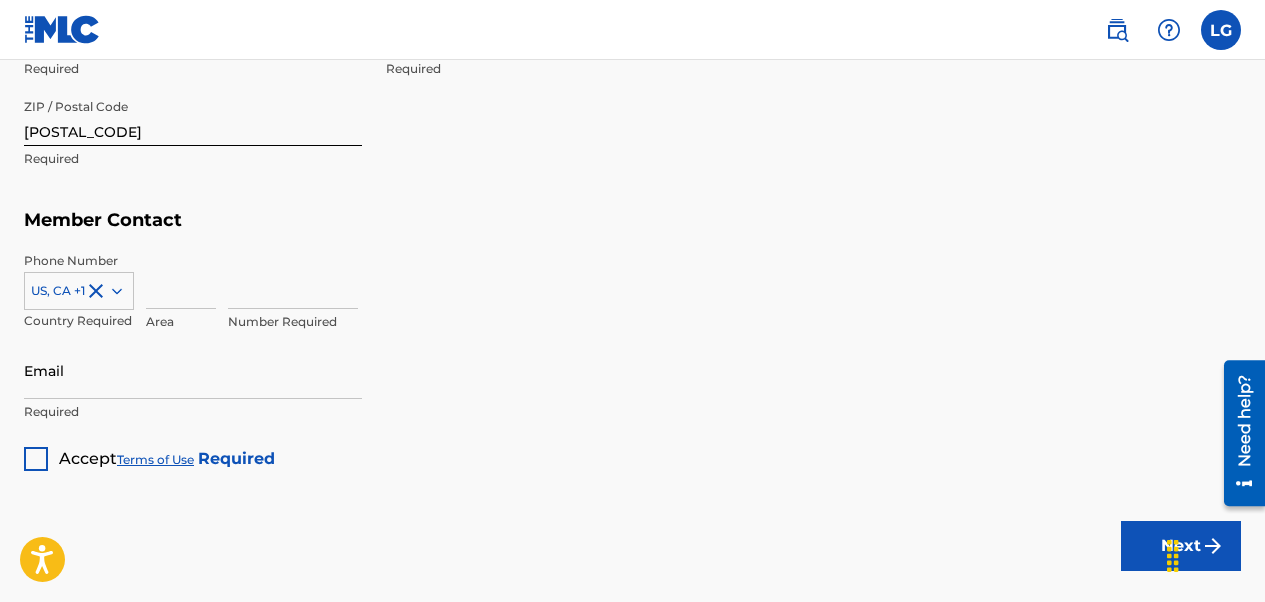 click at bounding box center (181, 280) 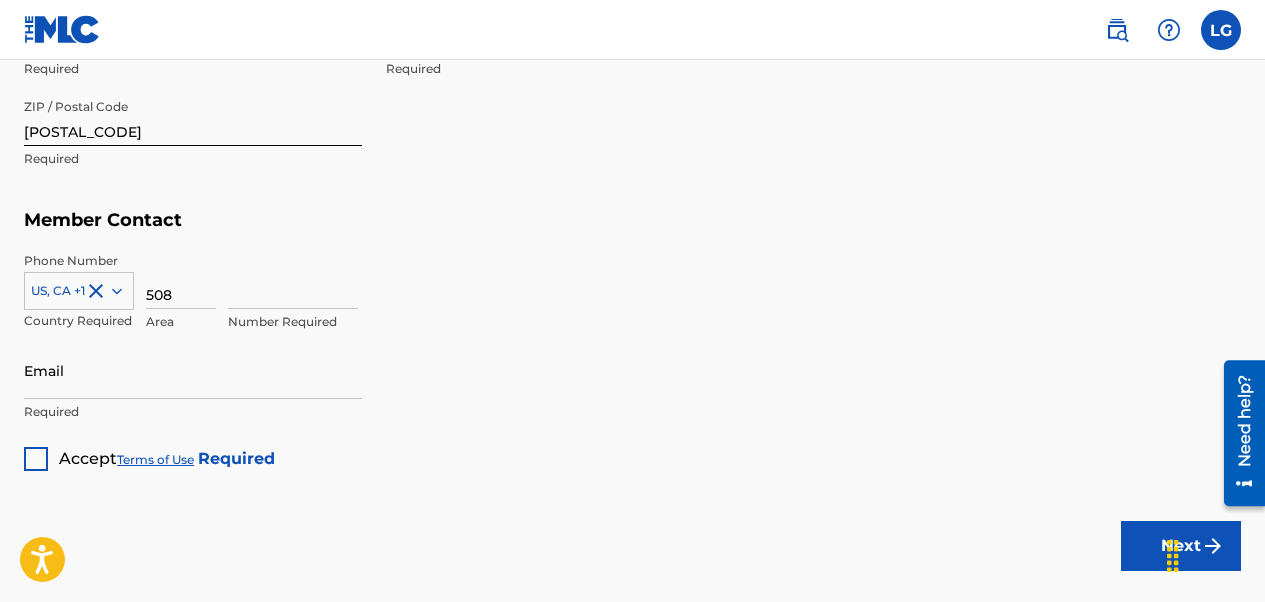 click on "508" at bounding box center [181, 280] 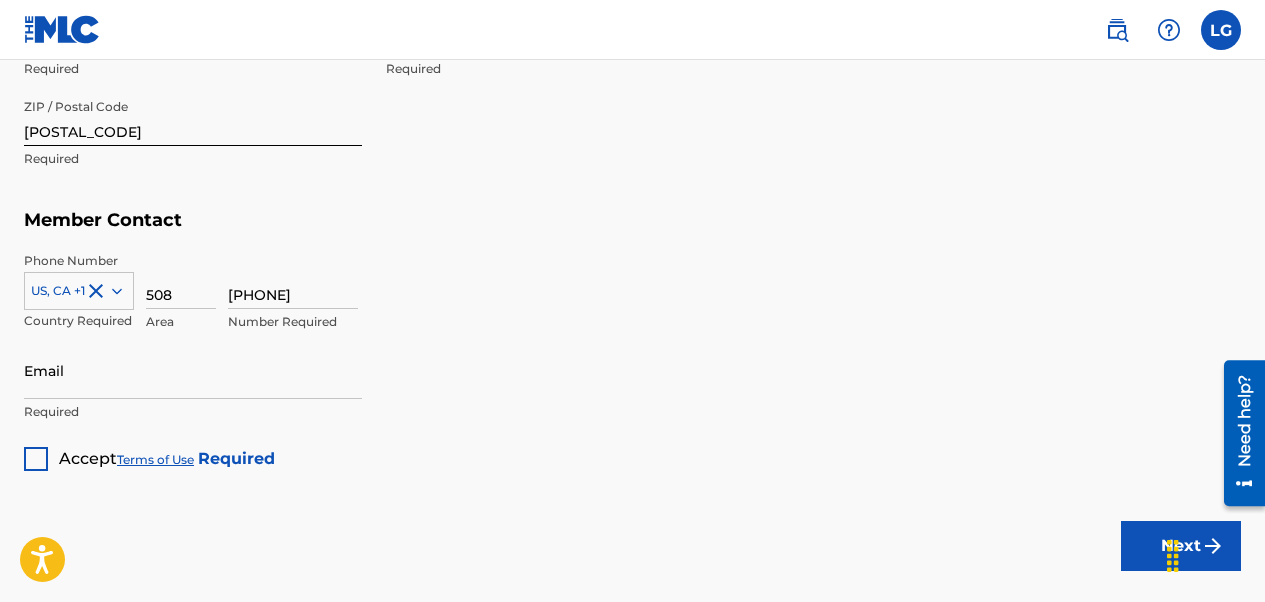 type on "[PHONE]" 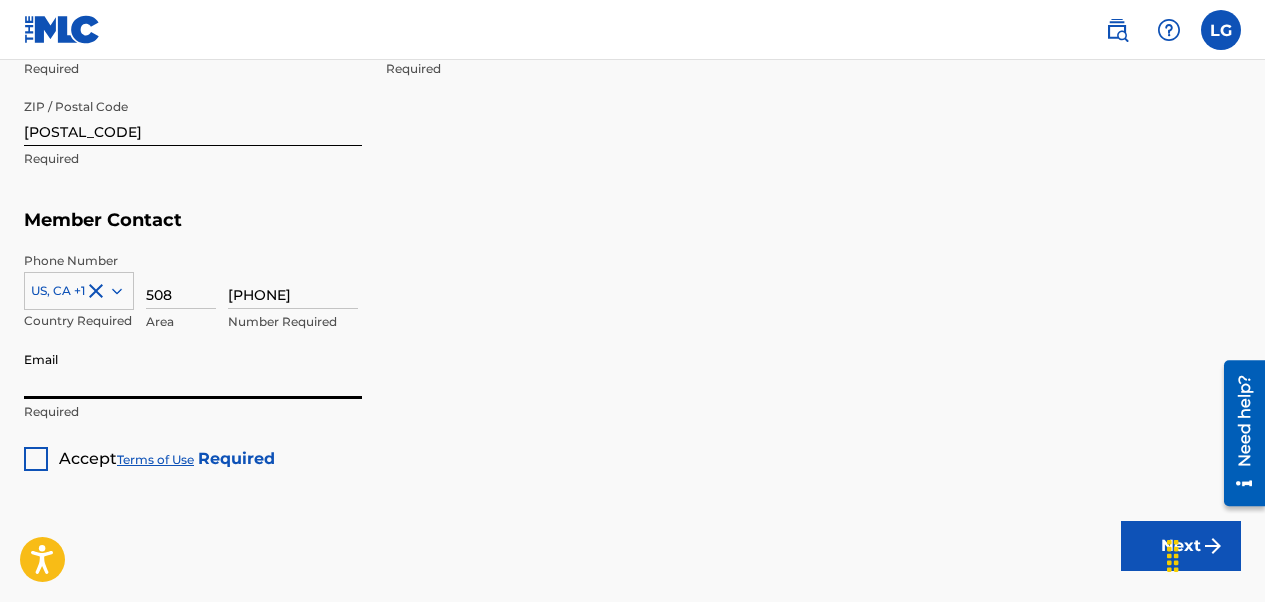 type on "[EMAIL]" 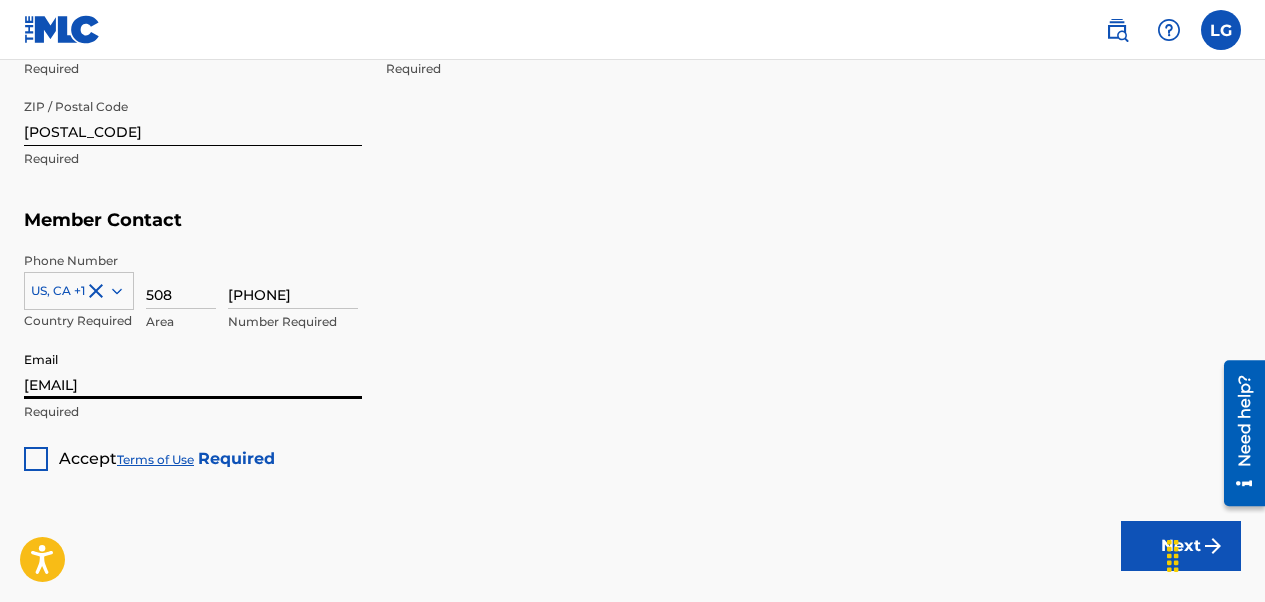type on "United States" 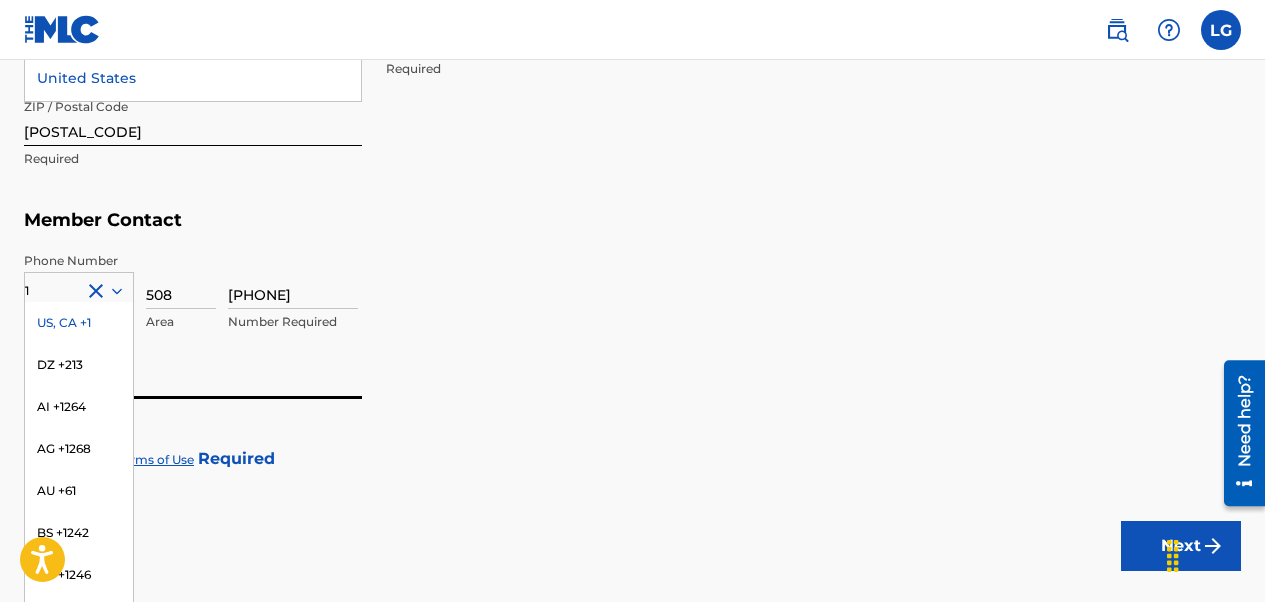 click on "Member Type ? Publisher Required Member Name ? Member name GTBEATZ PRODUCTIONS Required Identifiers ? Publisher Account Number ? Optional IPI Number ? 1023721308 Optional ISNI Optional Member Address ? Use my existing user account details Street Address [NUMBER] [STREET] [STREET] Required Unit Number 1 Optional Attention [FIRST] [LAST]-Trinidad Optional City / Town [CITY] Required Country [COUNTRY] [COUNTRY] Required State / Province [STATE] Required ZIP / Postal Code [POSTAL_CODE] Required Member Contact Phone Number [COUNTRY] Required [AREA_CODE] Number Required Email [EMAIL] Required Accept  Terms of Use   Required Next" at bounding box center [632, -182] 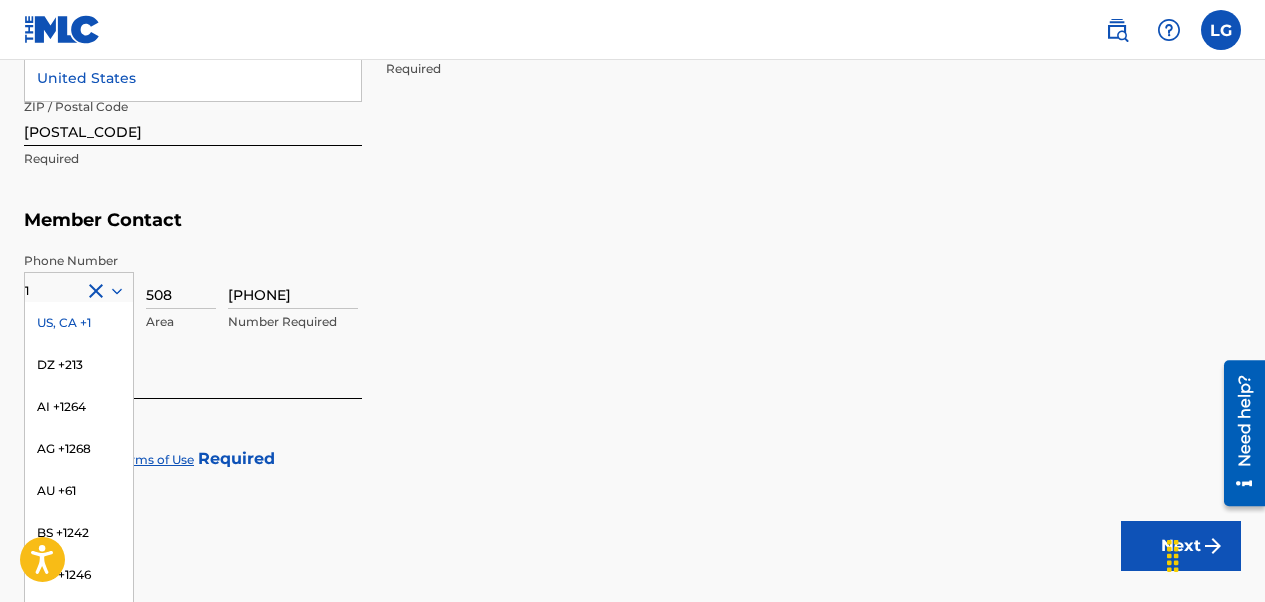 click on "US, CA +1" at bounding box center [79, 323] 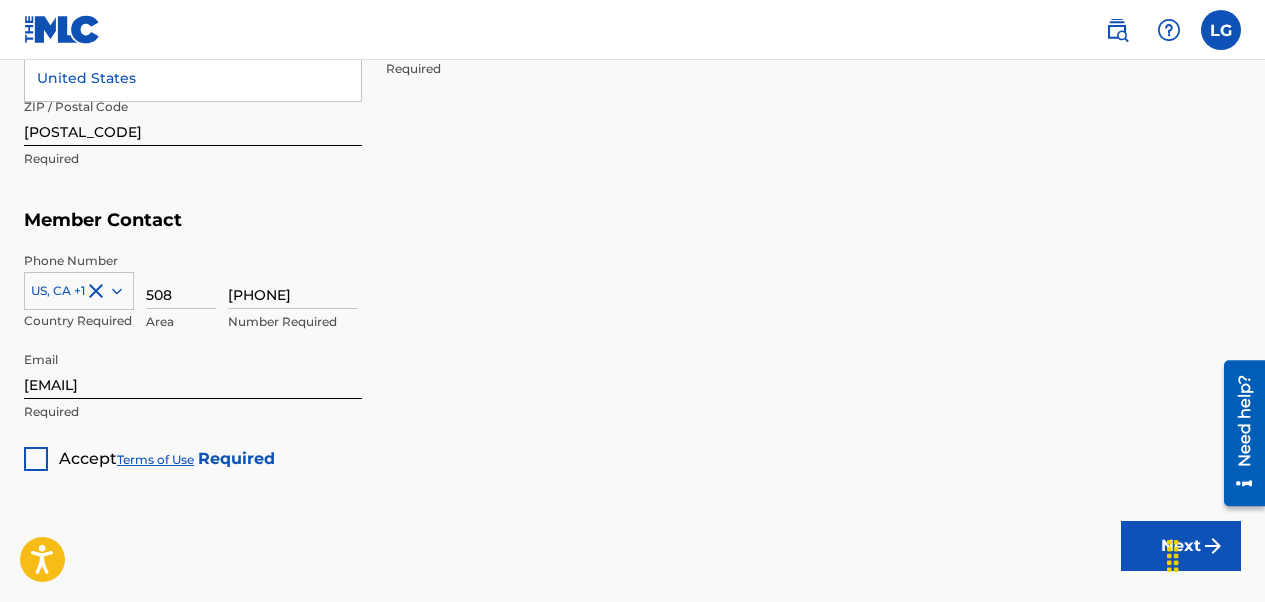 click on "Create a Member If you are a self-administered songwriter without a publisher through your PRO or legal publishing entity, we encourage you to create a publishing name. This helps to differentiate your publisher from your songwriter name within work registrations through The MLC Portal. Examples of a publishing name: [FIRST] [LAST] Songs[FIRST] [LAST] Publishing Member Type ? Publisher Required Member Name ? Member name GTBEATZ PRODUCTIONS Required Identifiers ? Publisher Account Number ? Optional IPI Number ? 1023721308 Optional ISNI Optional Member Address ? Use my existing user account details Street Address [NUMBER] [STREET] [STREET] Required Unit Number 1 Optional Attention [FIRST] [LAST]-Trinidad Optional City / Town [CITY] Required Country [COUNTRY] [COUNTRY] Required State / Province [STATE] Required ZIP / Postal Code [POSTAL_CODE] Required Member Contact Phone Number [COUNTRY] Required [AREA_CODE] Number Required Email [EMAIL] Required Accept  Terms of Use   Next" at bounding box center [632, -220] 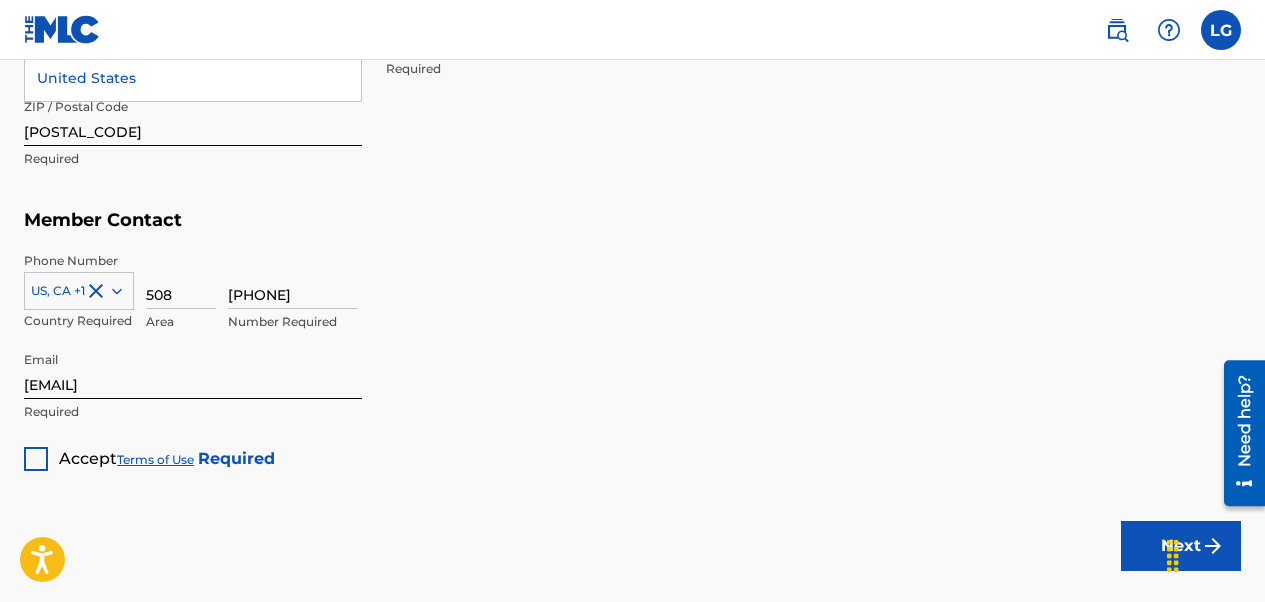 click at bounding box center (36, 459) 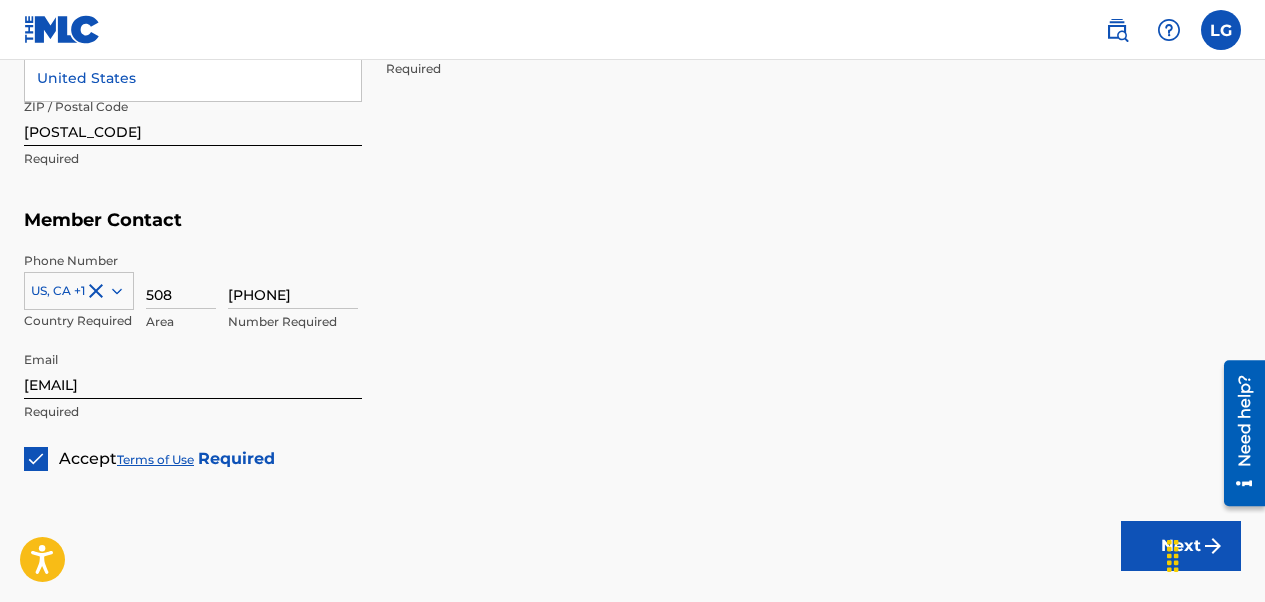 click on "[PHONE] Number Required" at bounding box center [734, 297] 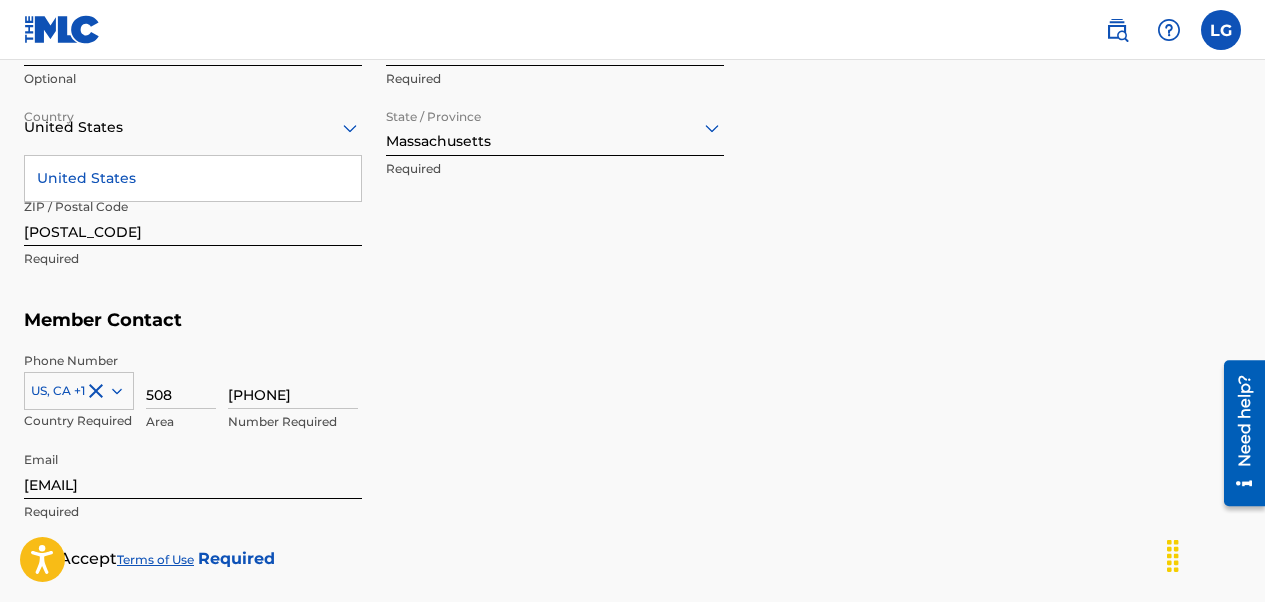 scroll, scrollTop: 1121, scrollLeft: 0, axis: vertical 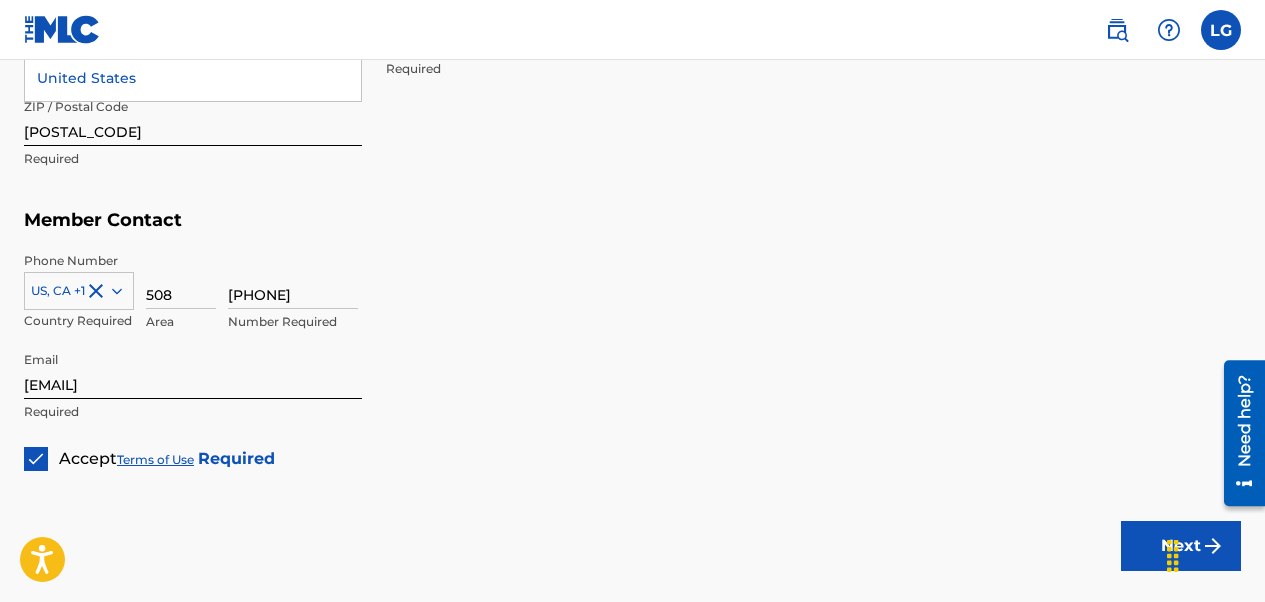 click on "Member Type ? Publisher Required Member Name ? Member name GTBEATZ PRODUCTIONS Required Identifiers ? Publisher Account Number ? Optional IPI Number ? 1023721308 Optional ISNI Optional Member Address ? Use my existing user account details Street Address [NUMBER] [STREET] [STREET] Required Unit Number 1 Optional Attention [FIRST] [LAST]-Trinidad Optional City / Town [CITY] Required Country [COUNTRY] [COUNTRY] Required State / Province [STATE] Required ZIP / Postal Code [POSTAL_CODE] Required Member Contact Phone Number [COUNTRY] Required [AREA_CODE] Number Required Email [EMAIL] Required Accept  Terms of Use   Required Next" at bounding box center [632, -182] 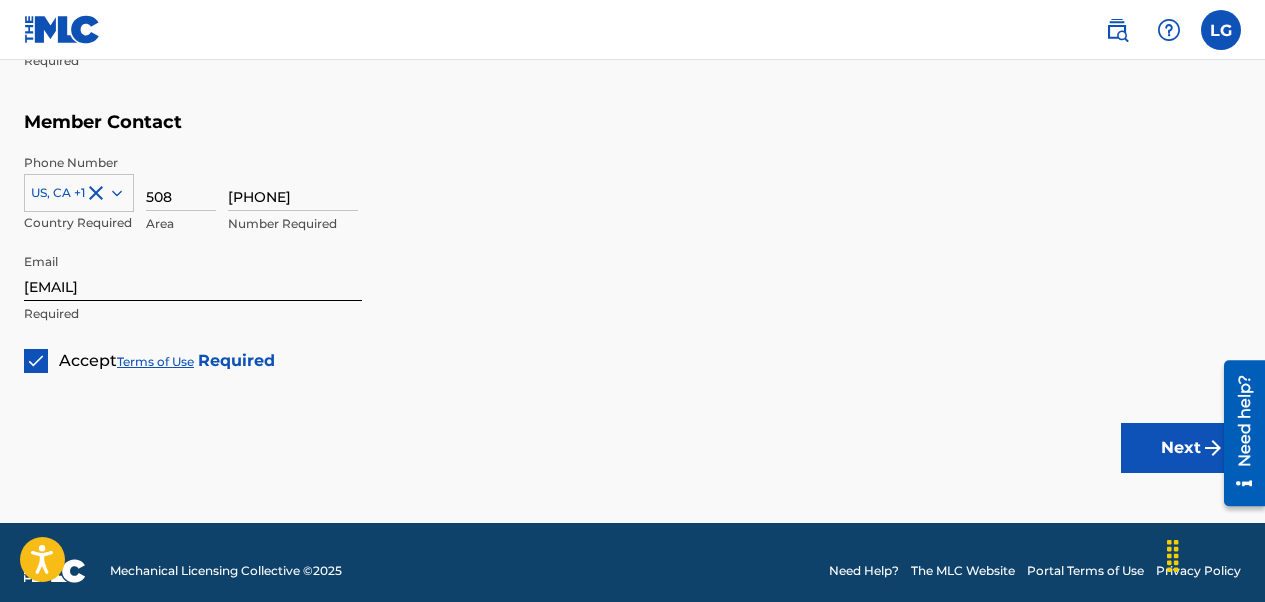 scroll, scrollTop: 1221, scrollLeft: 0, axis: vertical 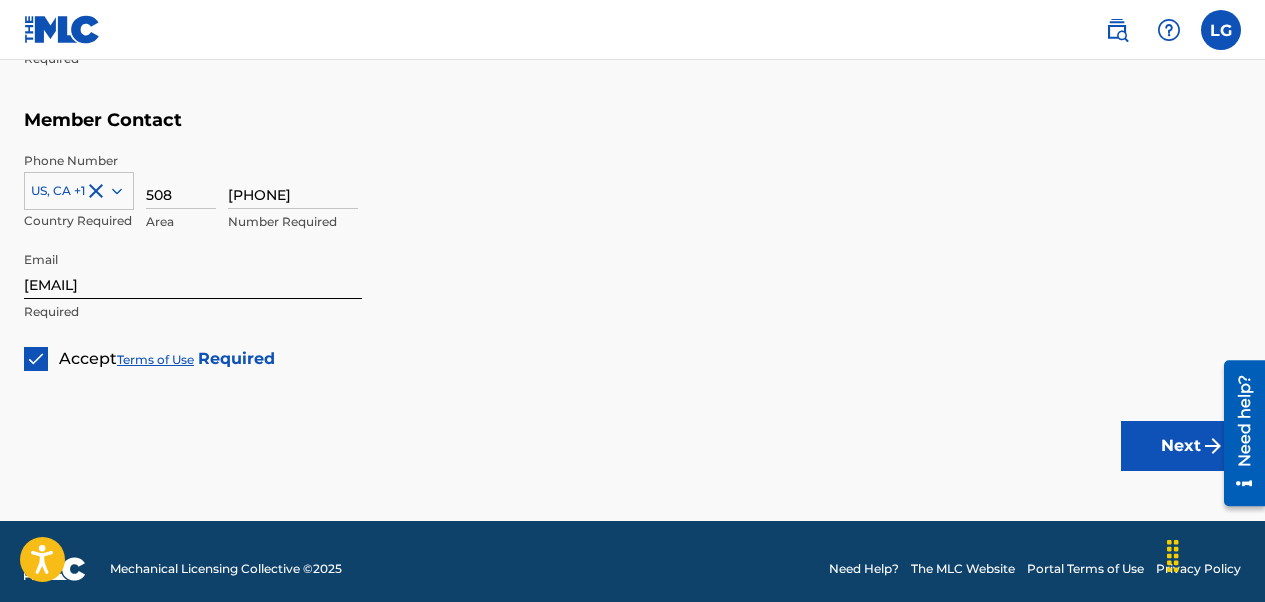 click on "Next" at bounding box center (1181, 446) 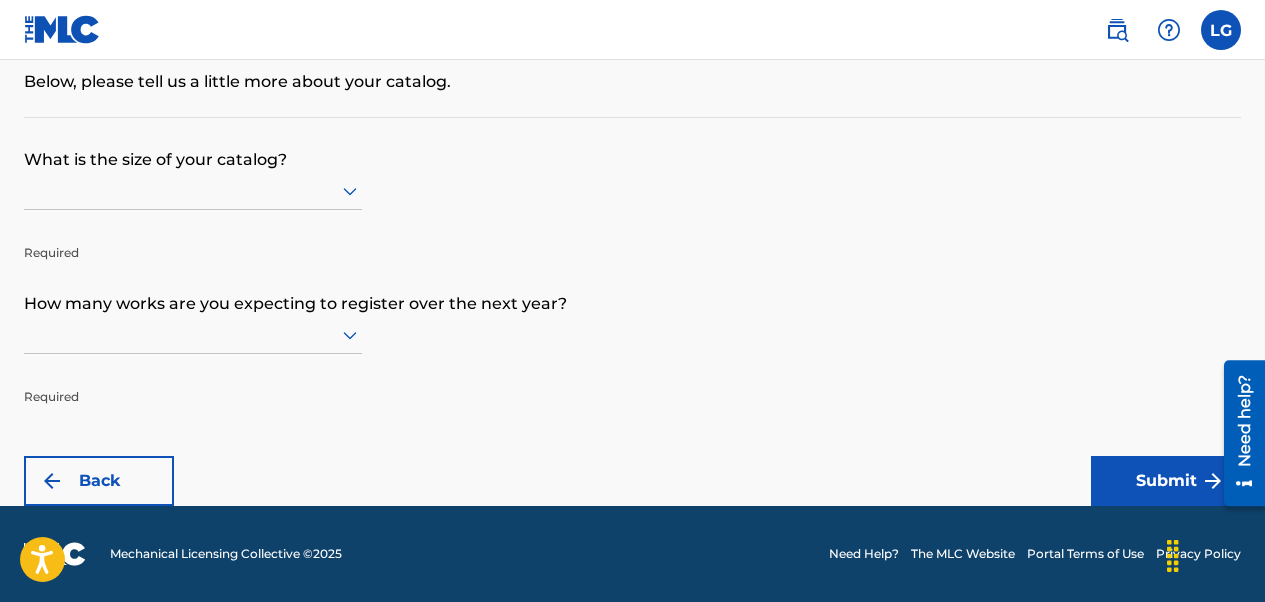 scroll, scrollTop: 0, scrollLeft: 0, axis: both 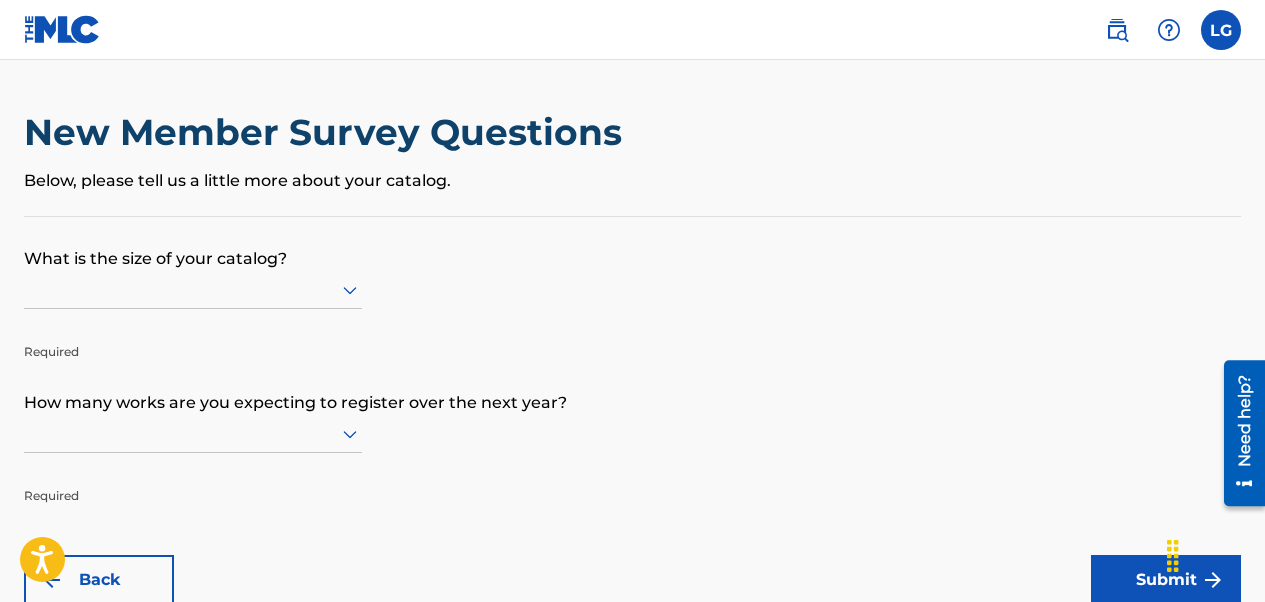 click at bounding box center (193, 289) 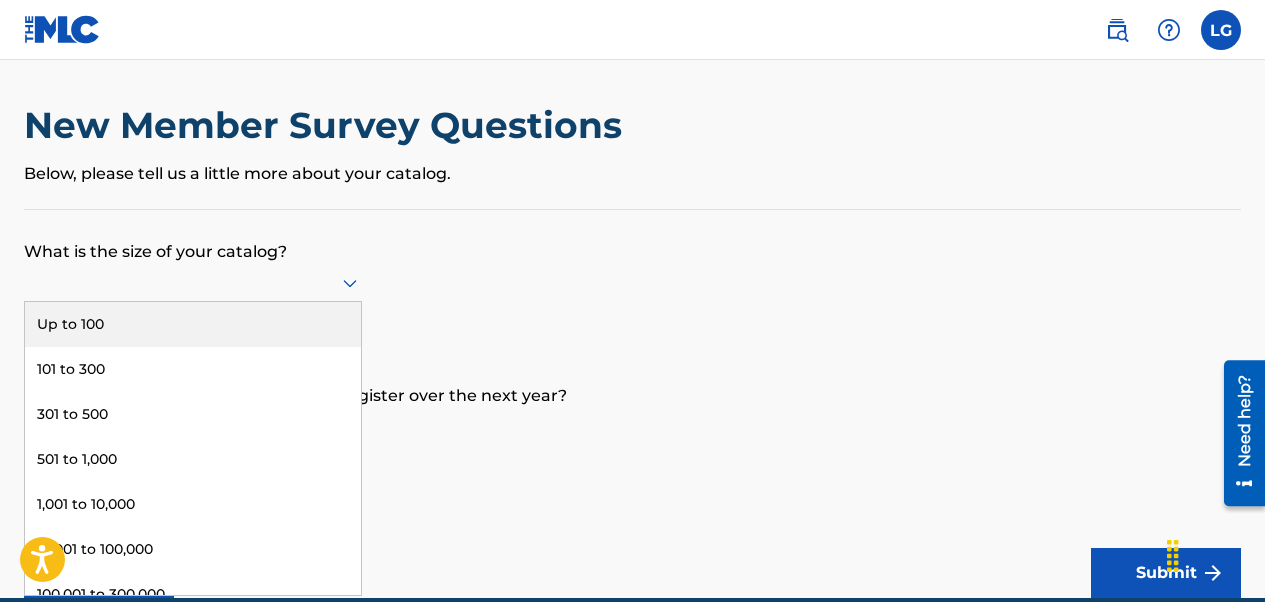 scroll, scrollTop: 8, scrollLeft: 0, axis: vertical 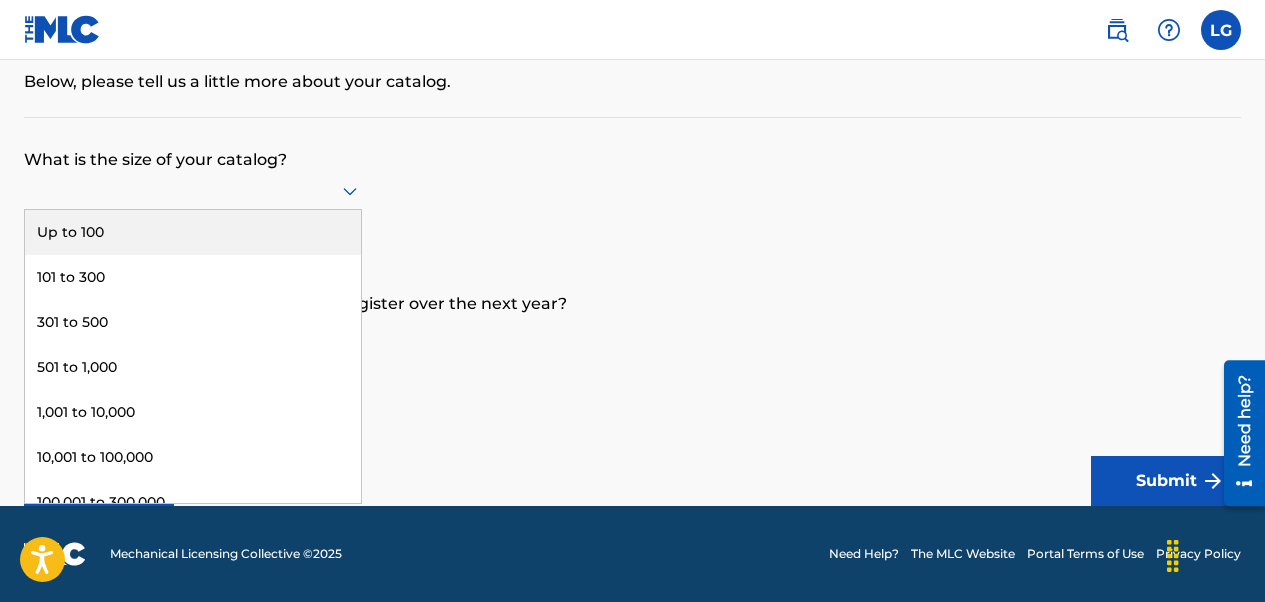 click on "Up to 100" at bounding box center [193, 232] 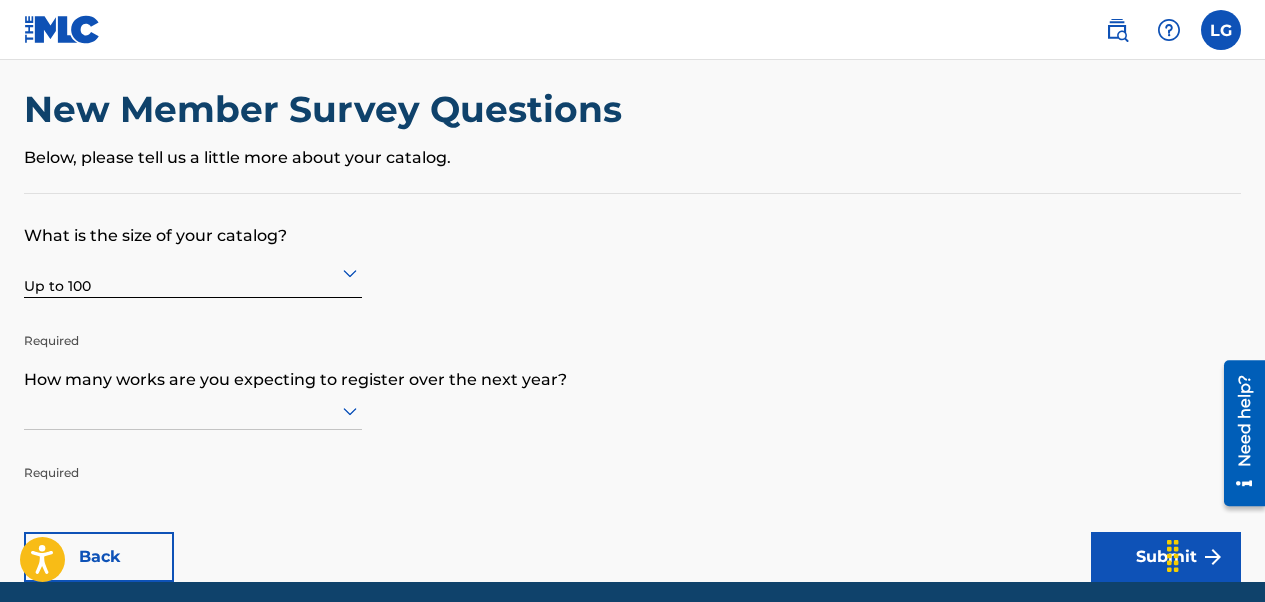 scroll, scrollTop: 0, scrollLeft: 0, axis: both 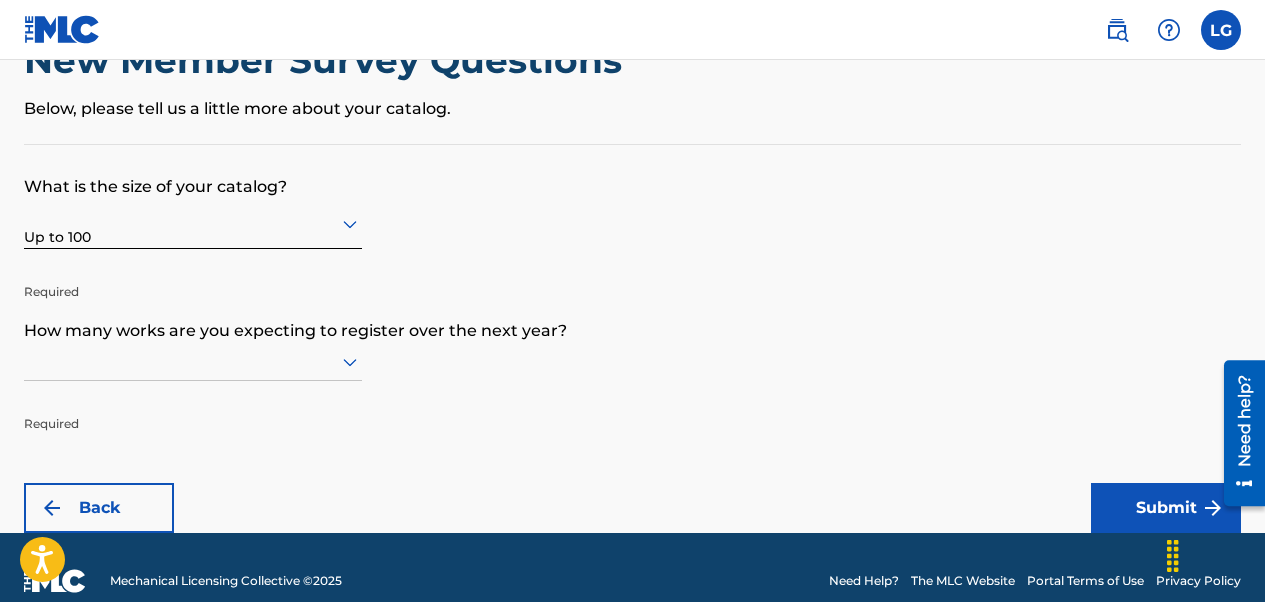 click at bounding box center (193, 362) 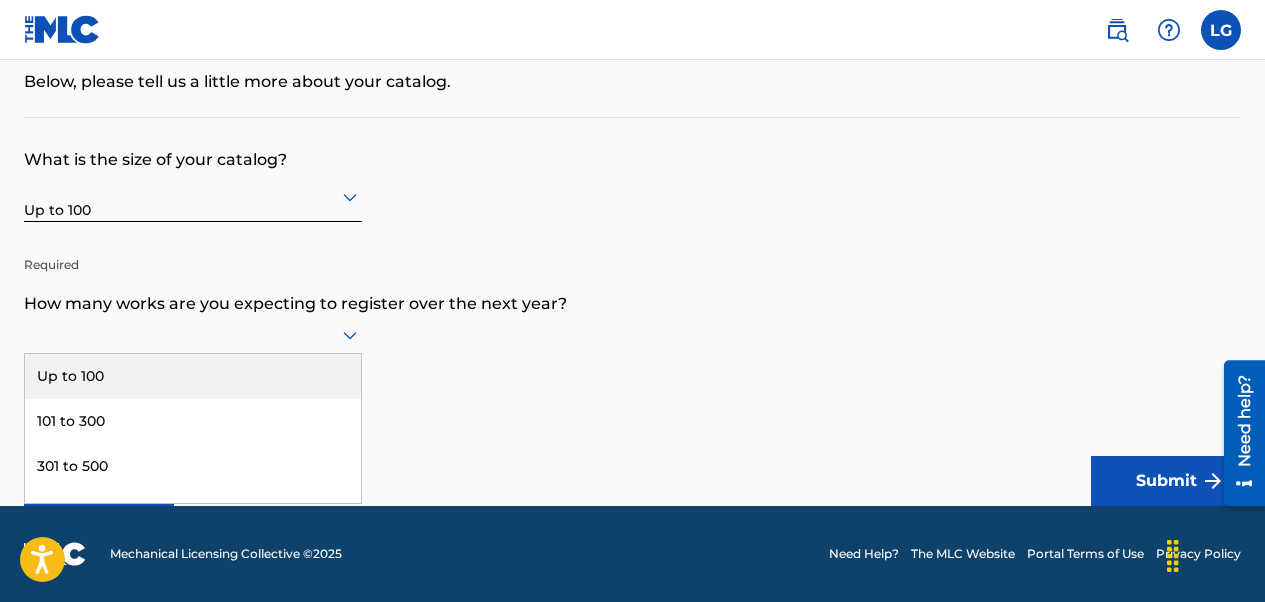 click on "Up to 100" at bounding box center (193, 376) 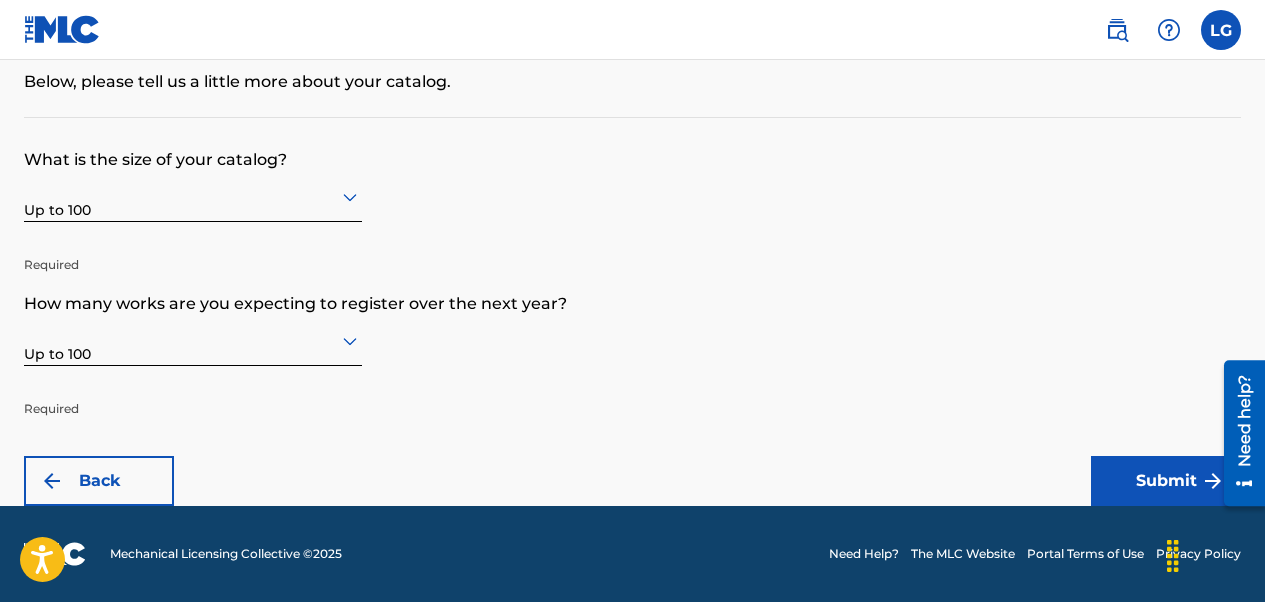 click on "What is the size of your catalog? Up to 100 Required How many works are you expecting to register over the next year? Up to 100 Required Back Submit" at bounding box center [632, 312] 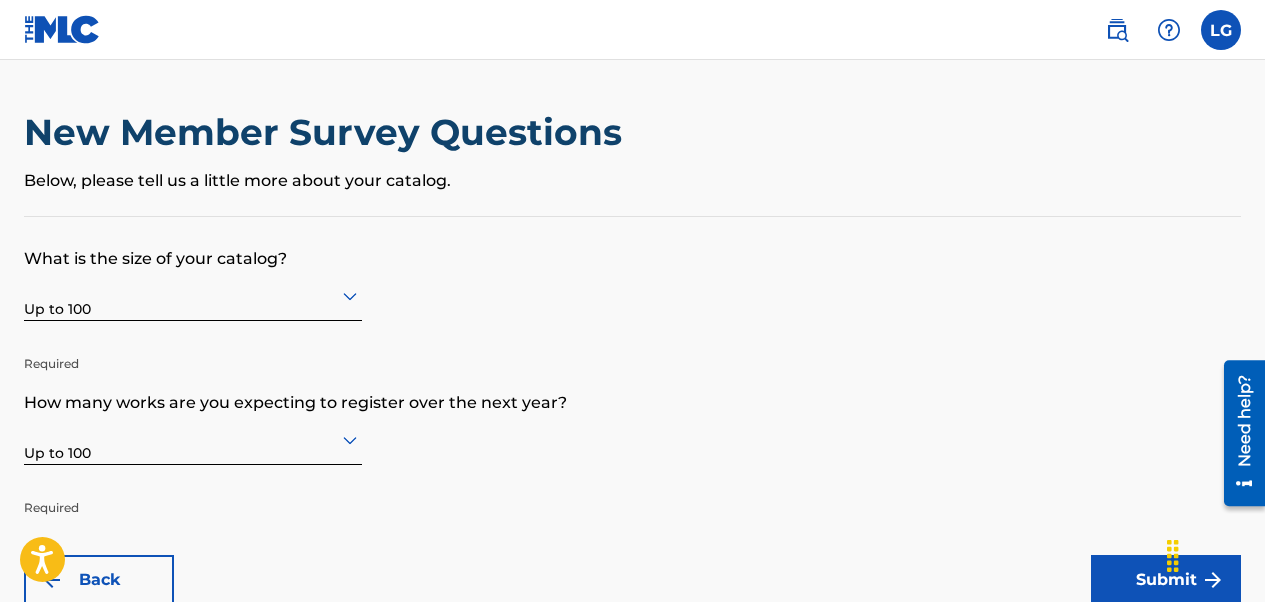 scroll, scrollTop: 99, scrollLeft: 0, axis: vertical 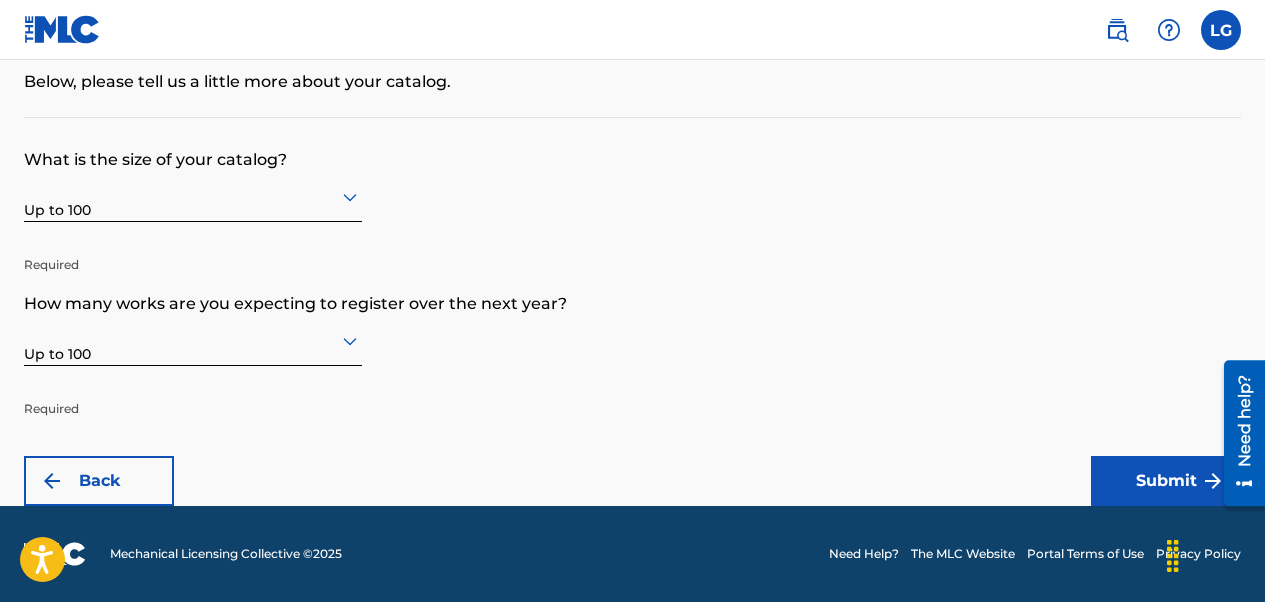 click on "Up to 100" at bounding box center [193, 341] 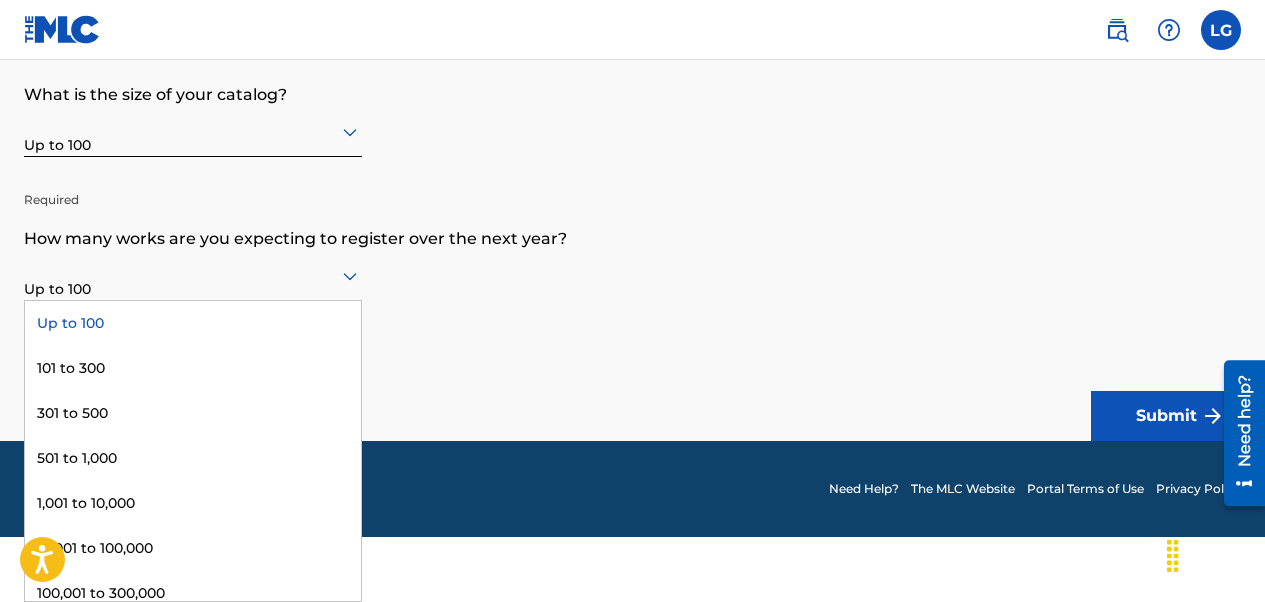 scroll, scrollTop: 99, scrollLeft: 0, axis: vertical 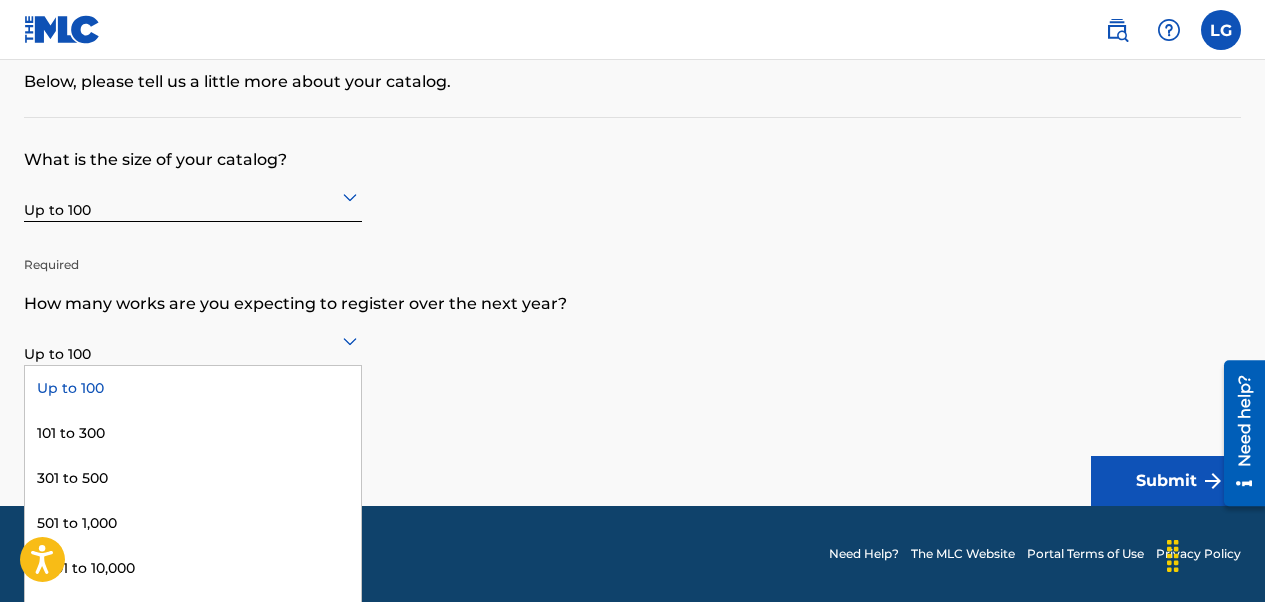 click on "What is the size of your catalog? Up to 100 Required How many works are you expecting to register over the next year? 9 results available. Use Up and Down to choose options, press Enter to select the currently focused option, press Escape to exit the menu, press Tab to select the option and exit the menu. Up to 100 Up to 100 101 to 300 301 to 500 501 to 1,000 1,001 to 10,000 10,001 to 100,000 100,001 to 300,000 301,000 to 500,000 Over 500,000 Required Back Submit" at bounding box center [632, 312] 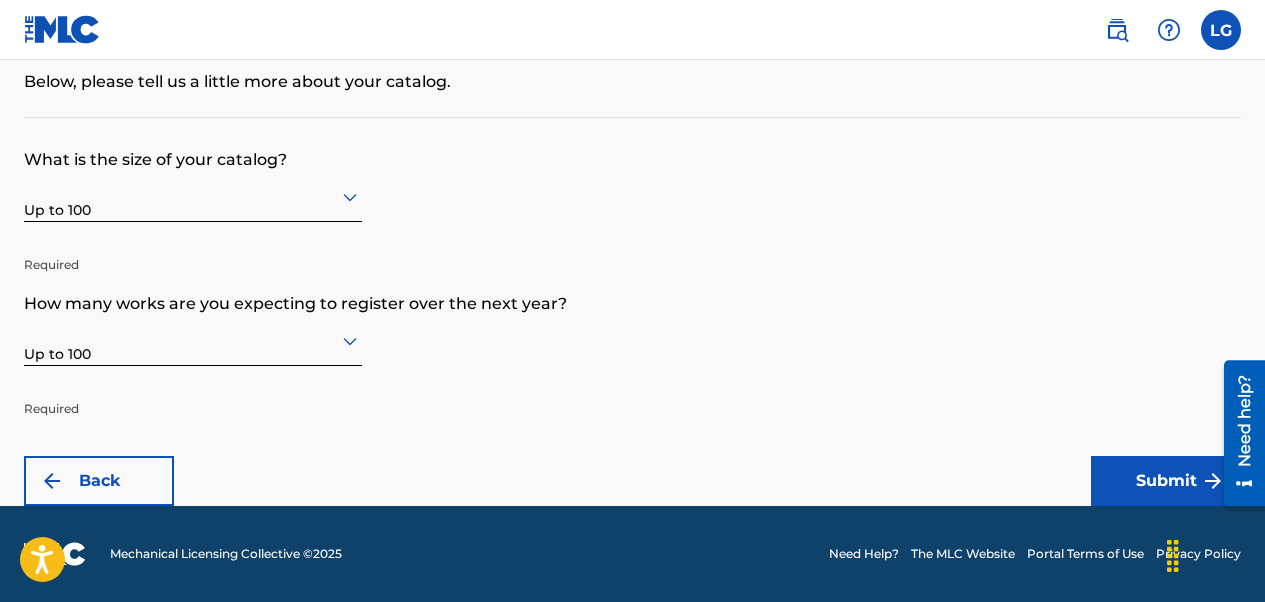 click on "Submit" at bounding box center (1166, 481) 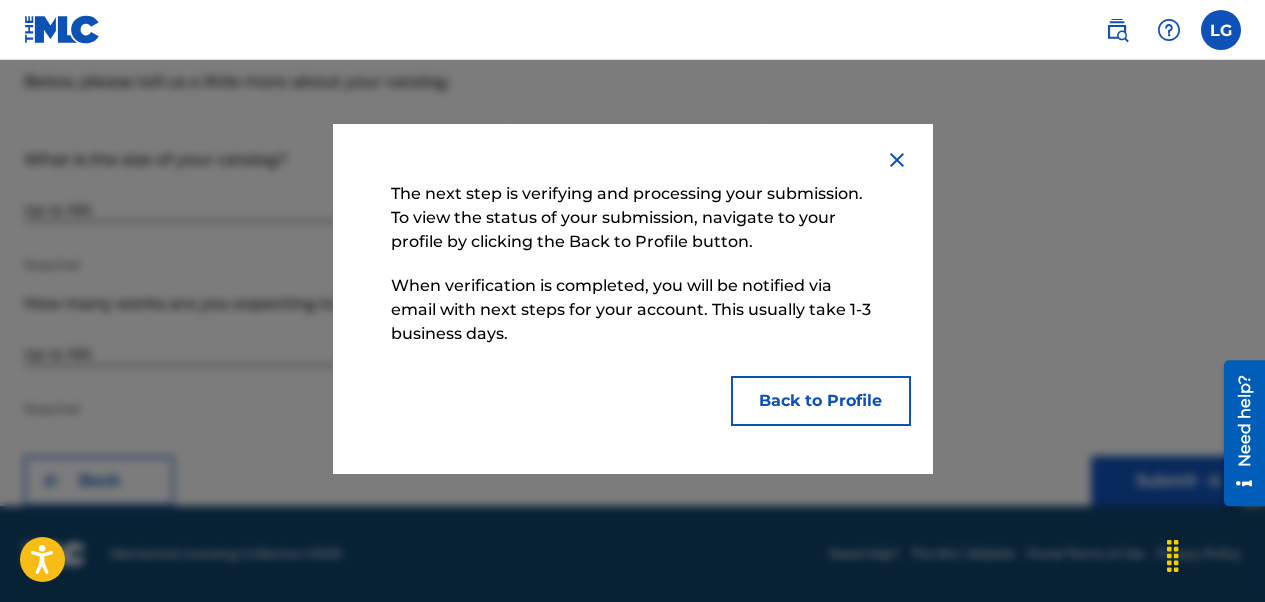 click on "Back to Profile" at bounding box center [821, 401] 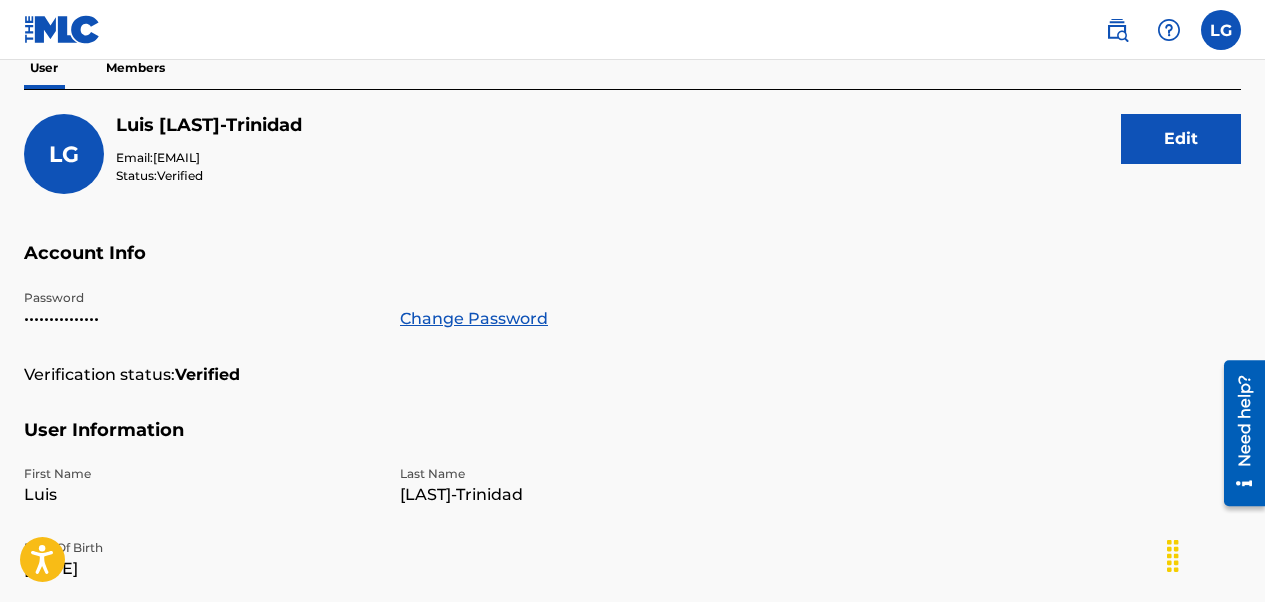 scroll, scrollTop: 0, scrollLeft: 0, axis: both 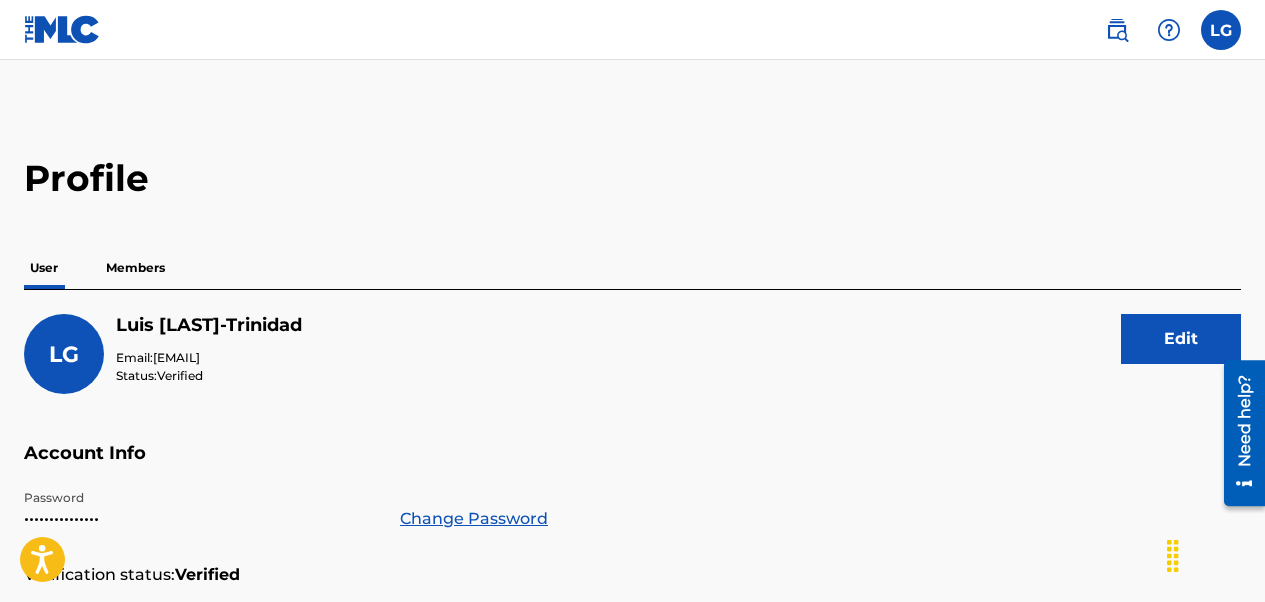 click on "Members" at bounding box center [135, 268] 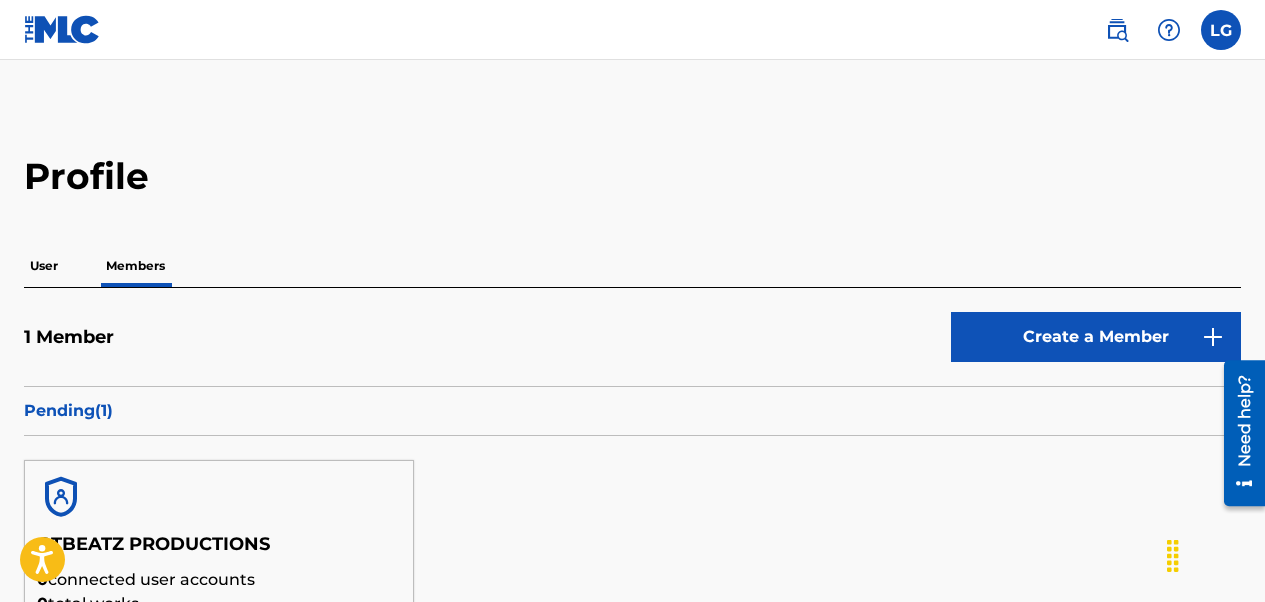 scroll, scrollTop: 0, scrollLeft: 0, axis: both 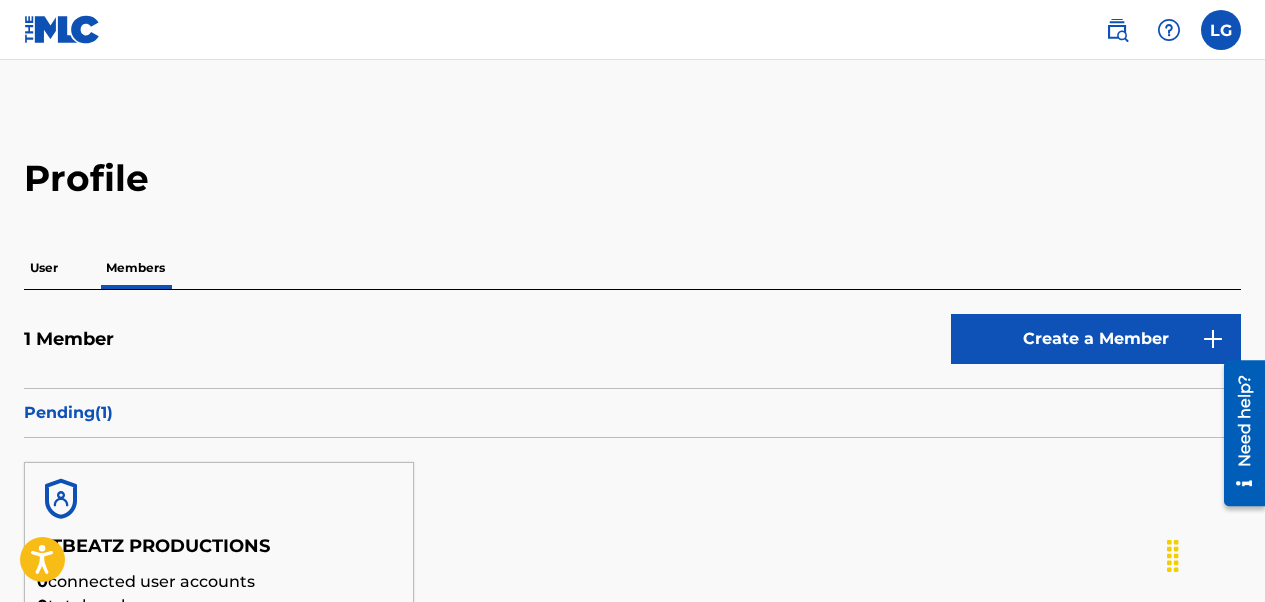 click on "User" at bounding box center (44, 268) 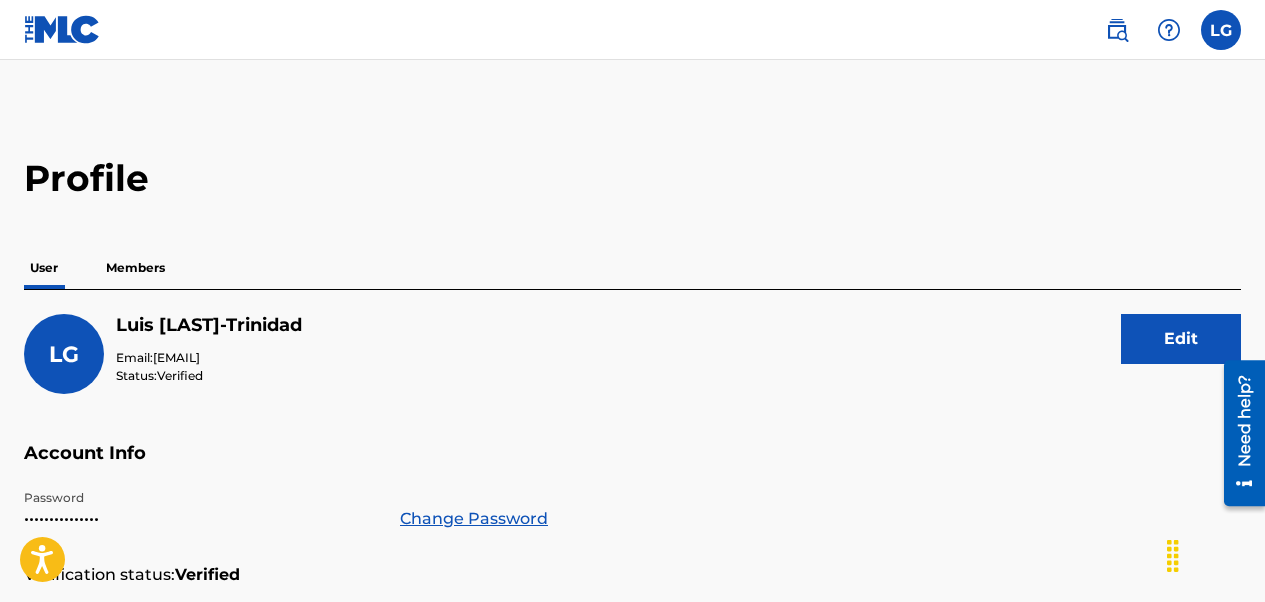 click at bounding box center [62, 29] 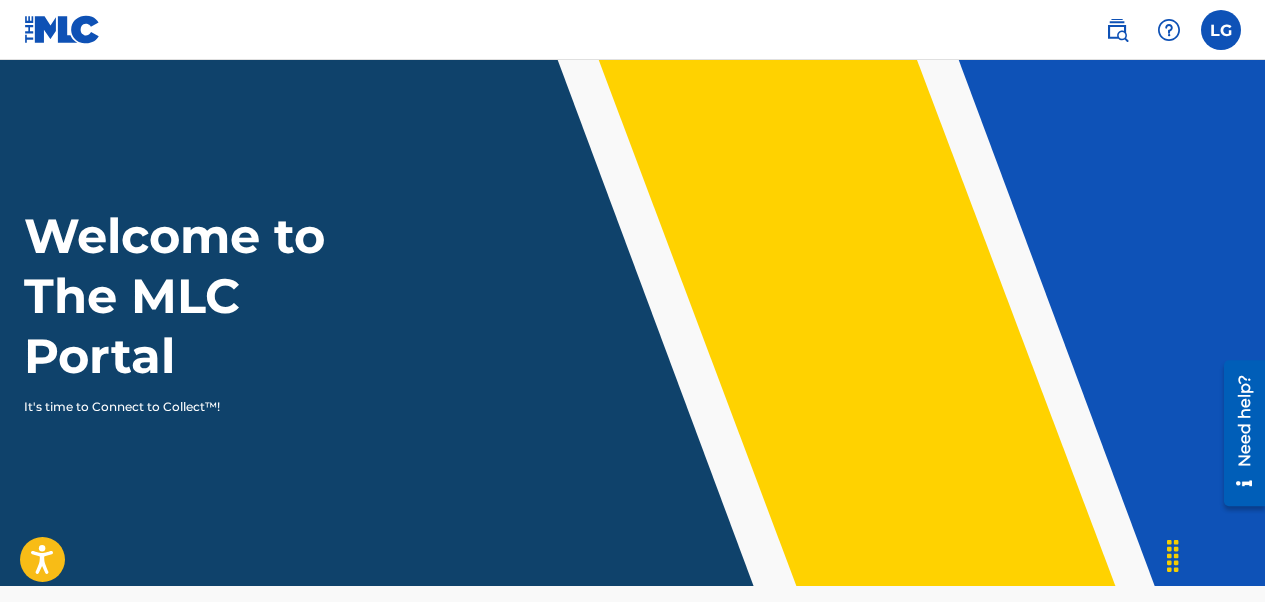 click on "Welcome to The MLC Portal It's time to Connect to Collect™!" at bounding box center (632, 323) 